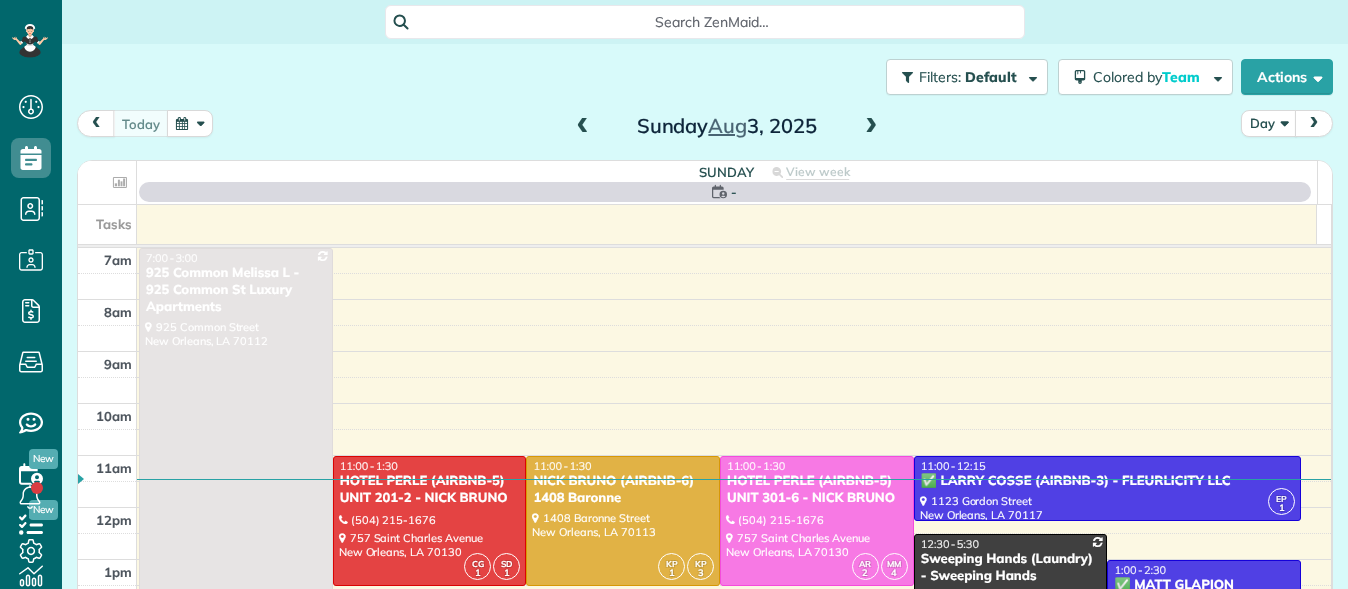 scroll, scrollTop: 0, scrollLeft: 0, axis: both 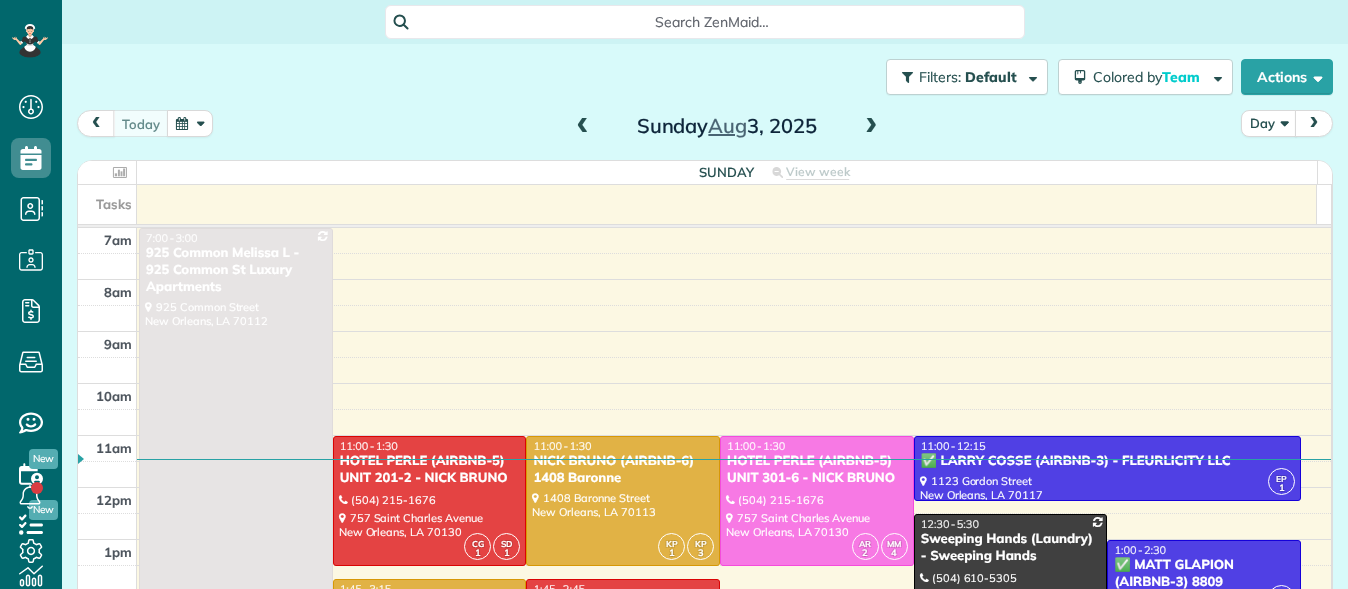 click on "today   Day Sunday  Aug  3, 2025" at bounding box center [705, 128] 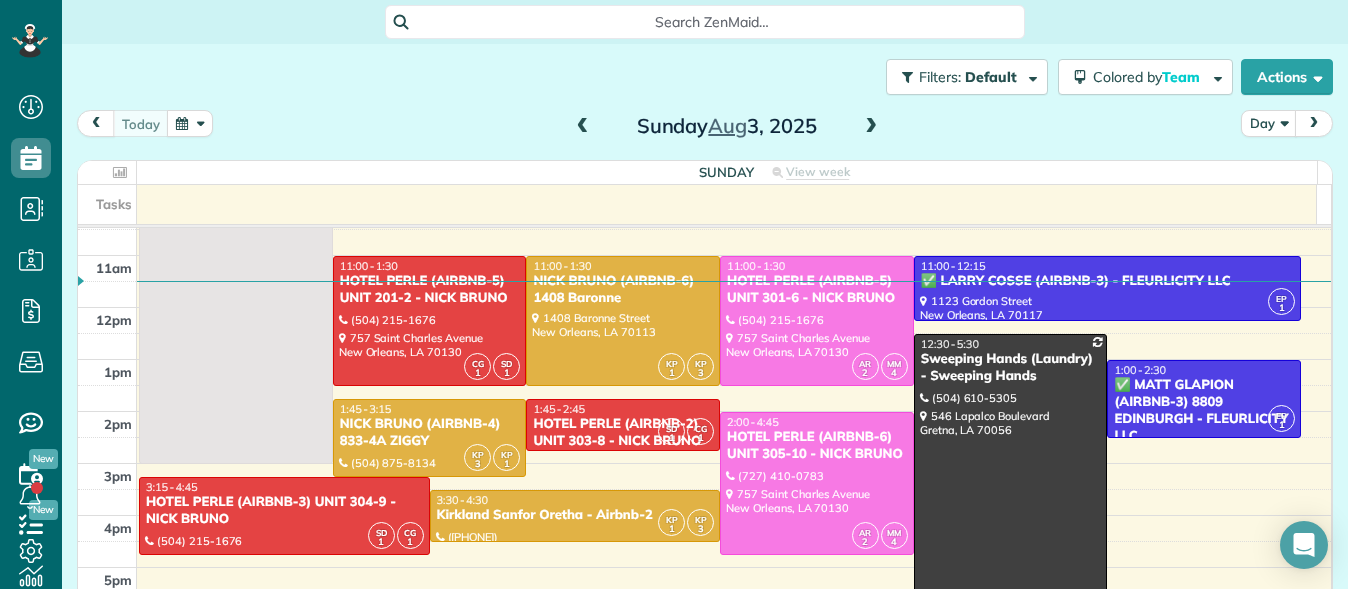 scroll, scrollTop: 178, scrollLeft: 0, axis: vertical 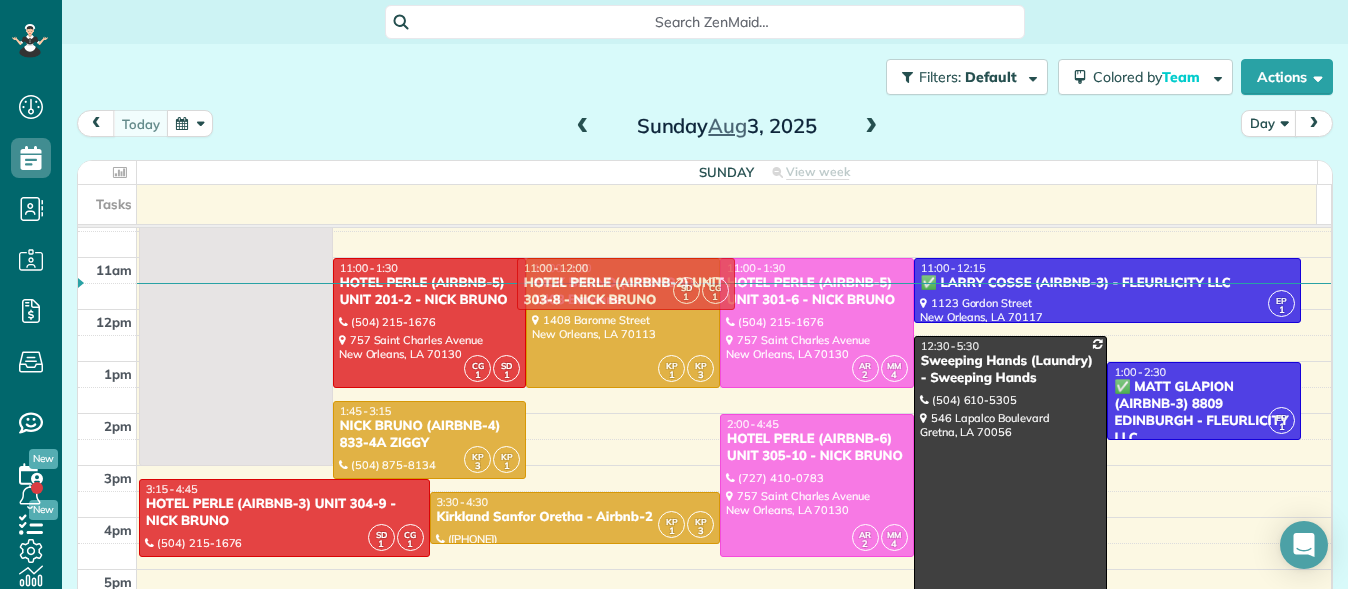 drag, startPoint x: 579, startPoint y: 436, endPoint x: 605, endPoint y: 297, distance: 141.41075 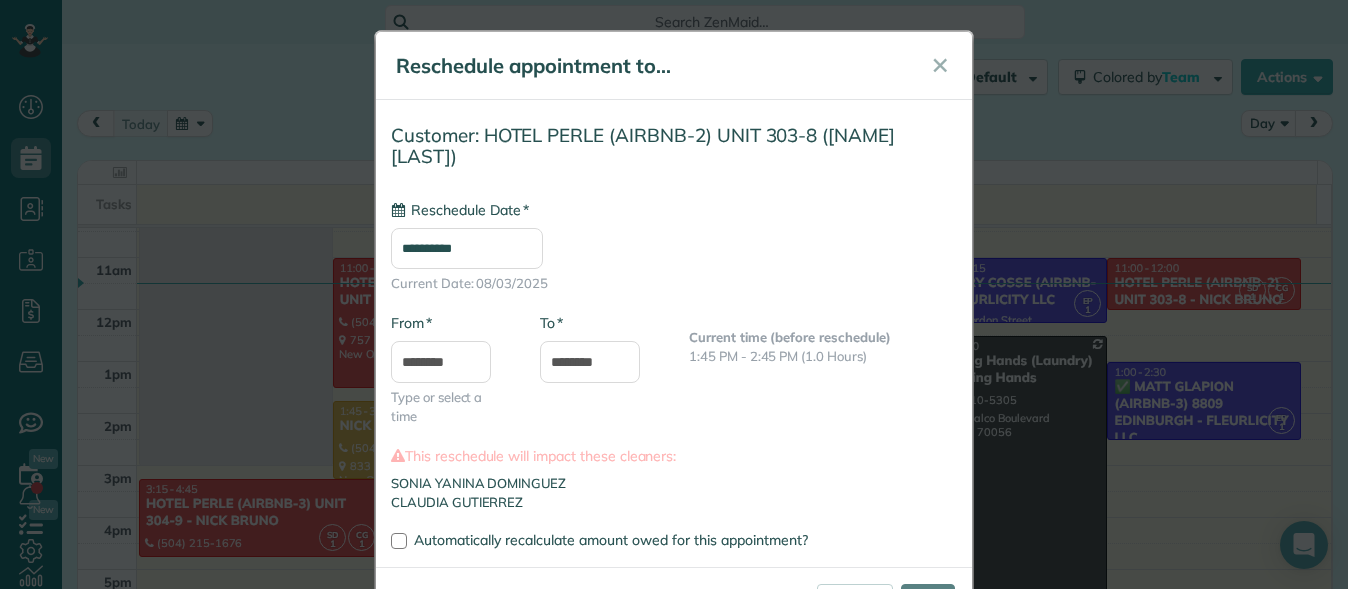 type on "**********" 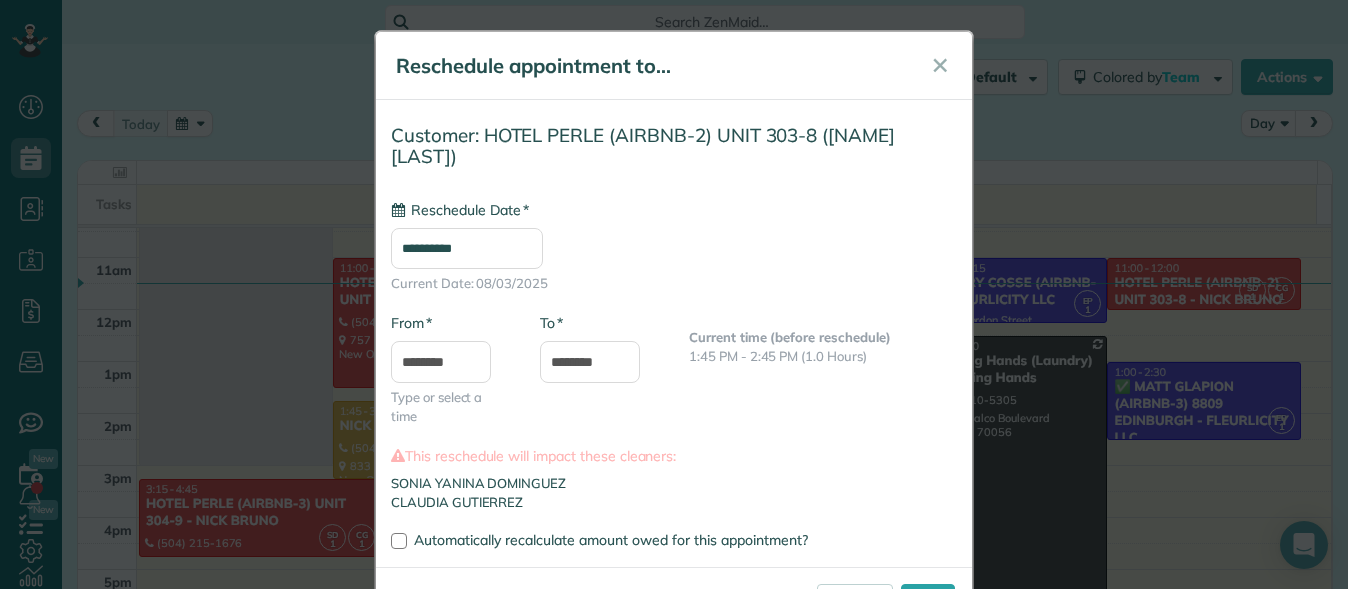 scroll, scrollTop: 59, scrollLeft: 0, axis: vertical 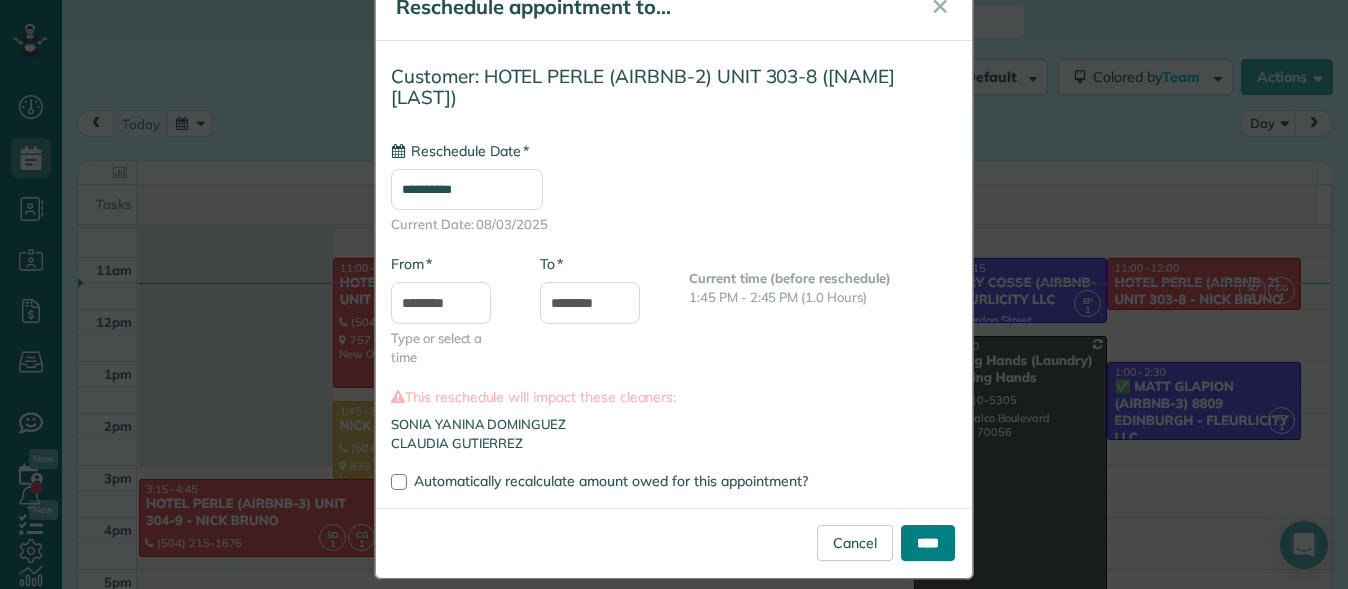 click on "****" at bounding box center [928, 543] 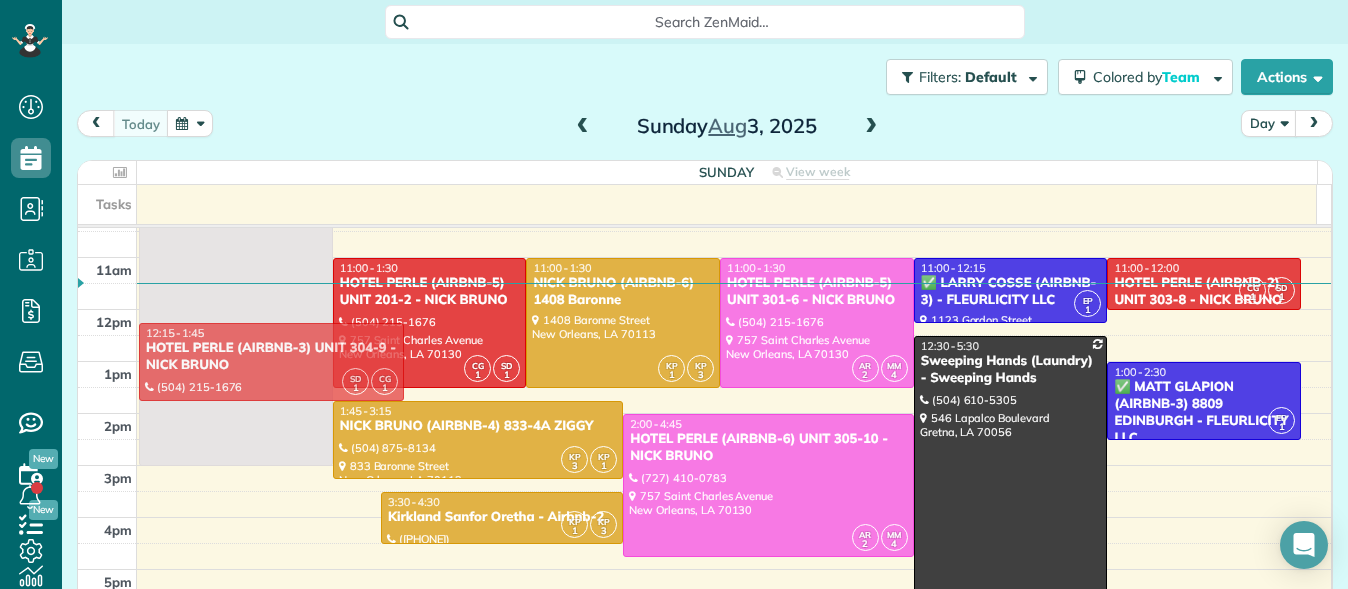 drag, startPoint x: 318, startPoint y: 515, endPoint x: 380, endPoint y: 356, distance: 170.66048 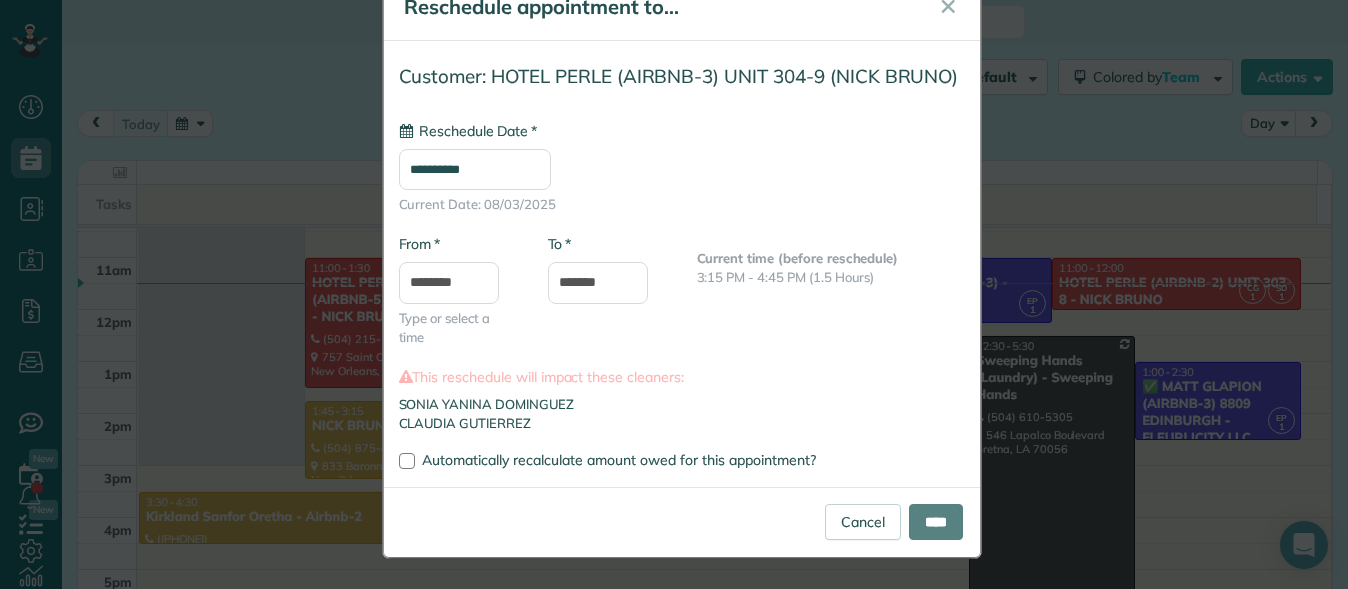 scroll, scrollTop: 0, scrollLeft: 0, axis: both 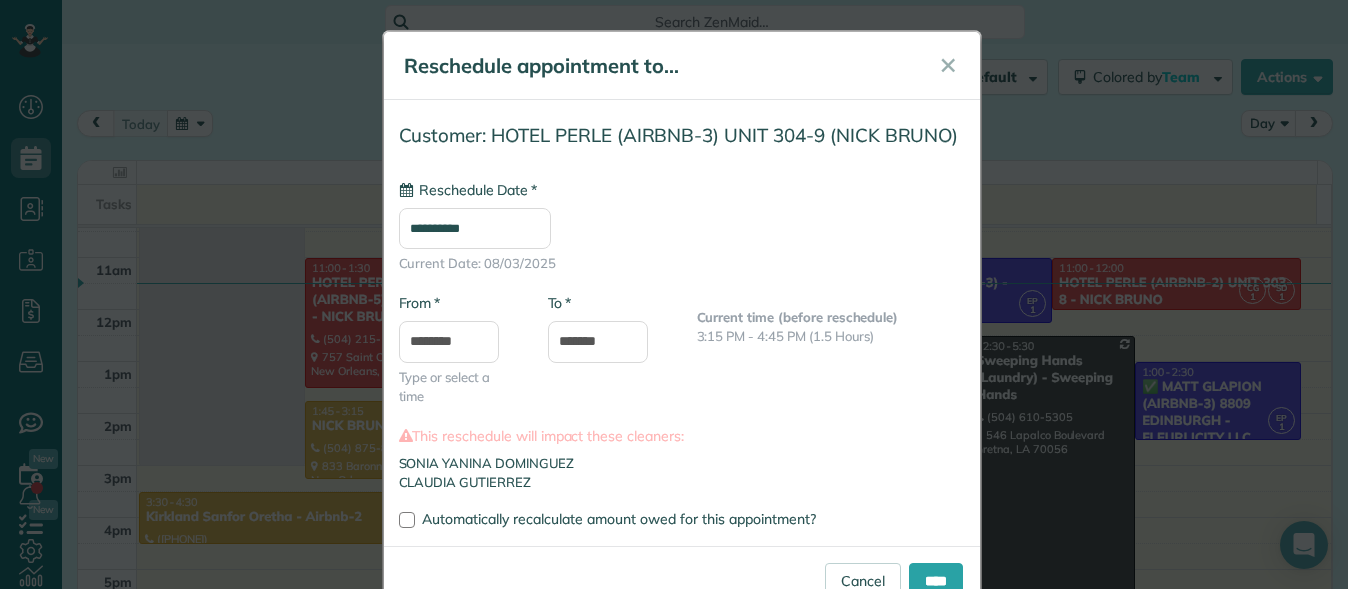 type on "**********" 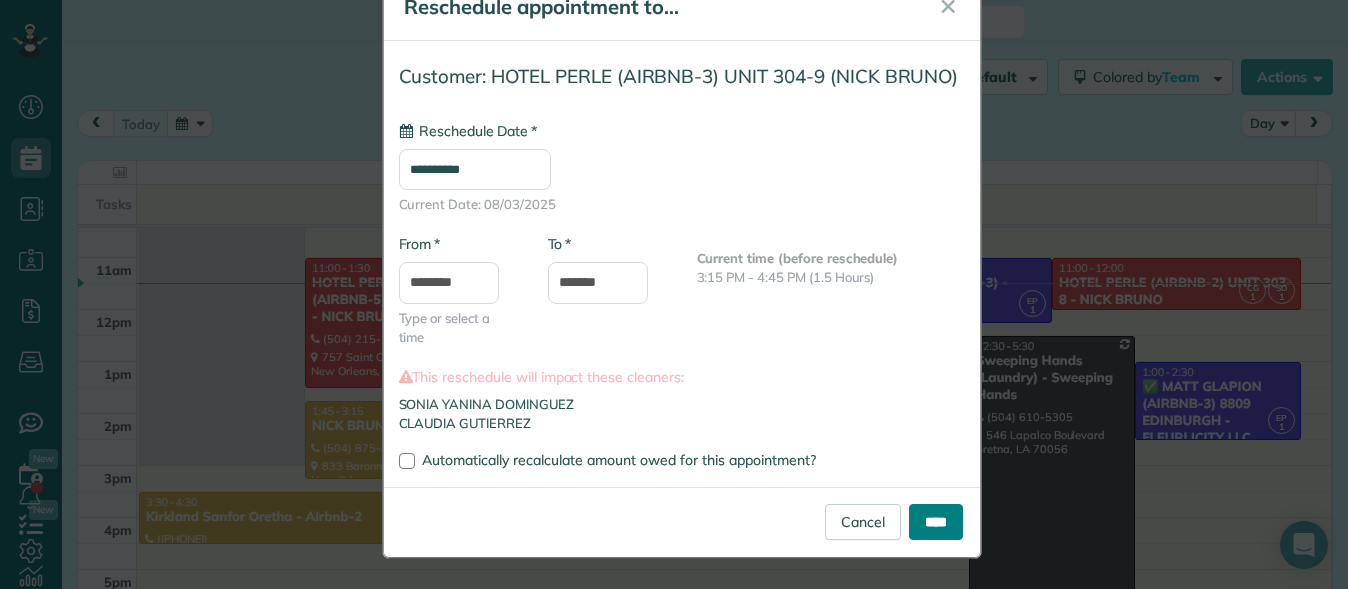 click on "****" at bounding box center (936, 522) 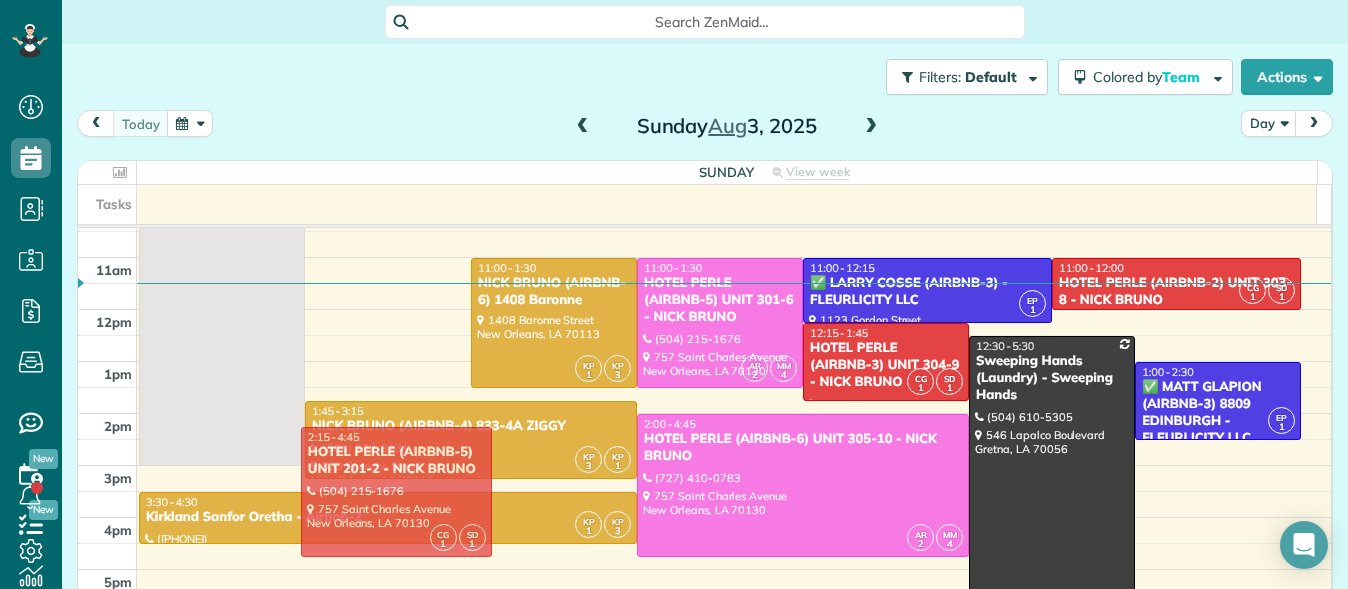 drag, startPoint x: 390, startPoint y: 319, endPoint x: 419, endPoint y: 487, distance: 170.4846 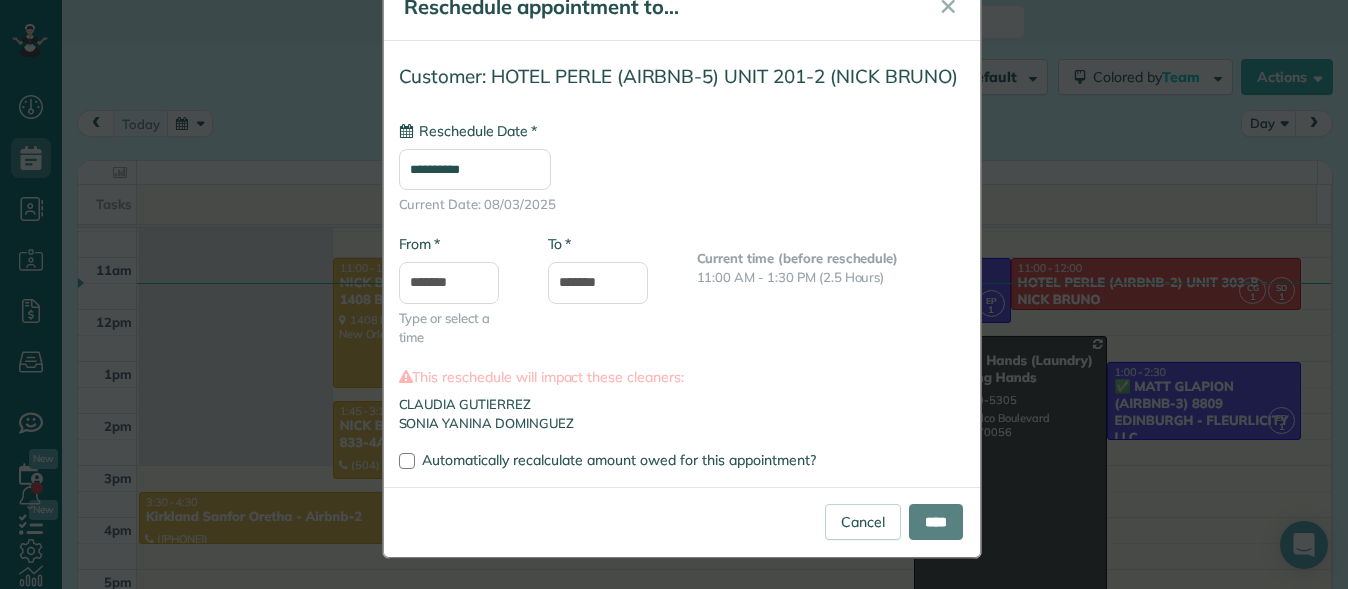 scroll, scrollTop: 0, scrollLeft: 0, axis: both 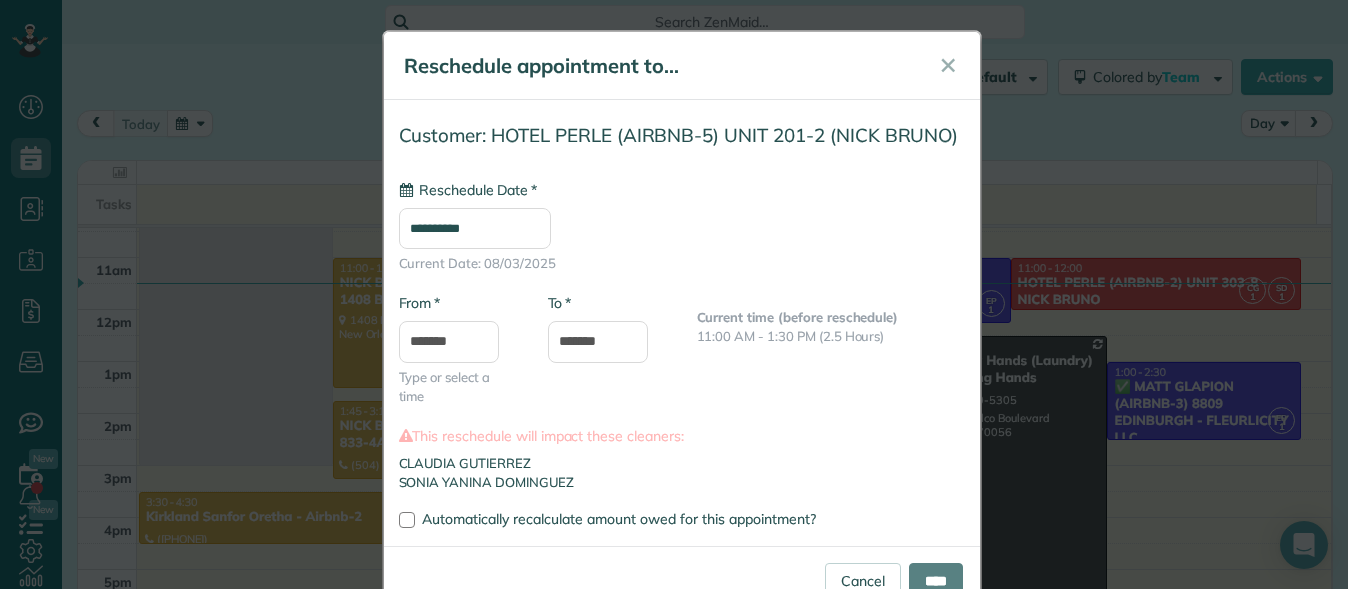 type on "**********" 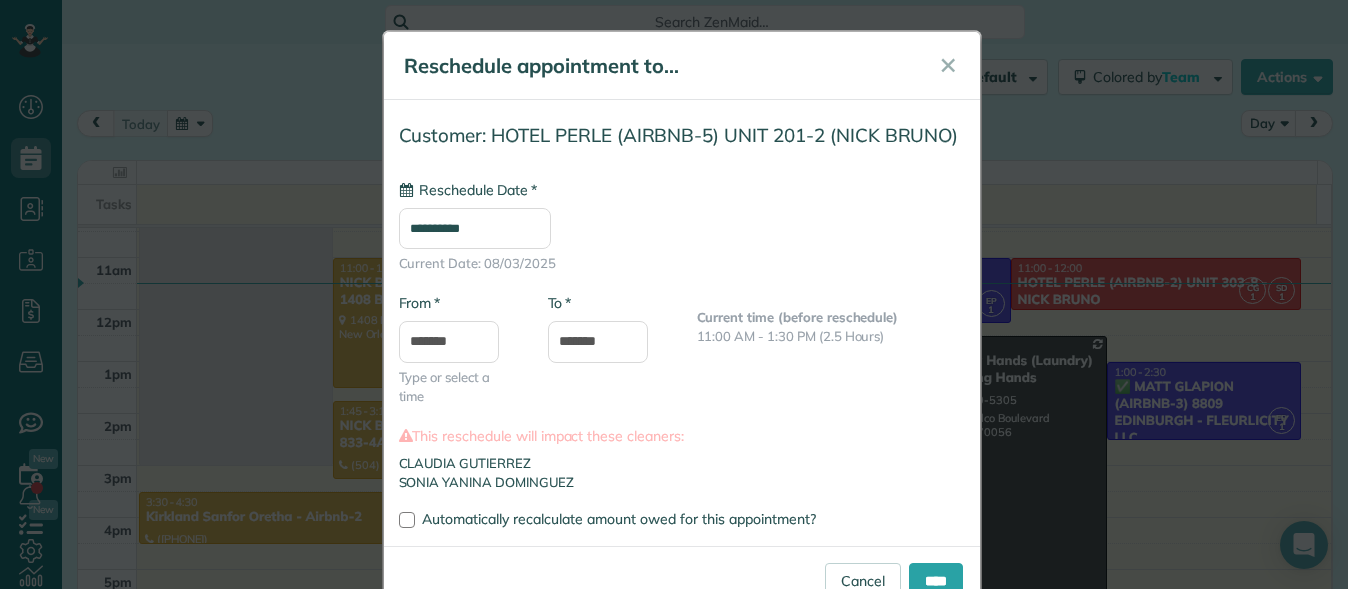 scroll, scrollTop: 59, scrollLeft: 0, axis: vertical 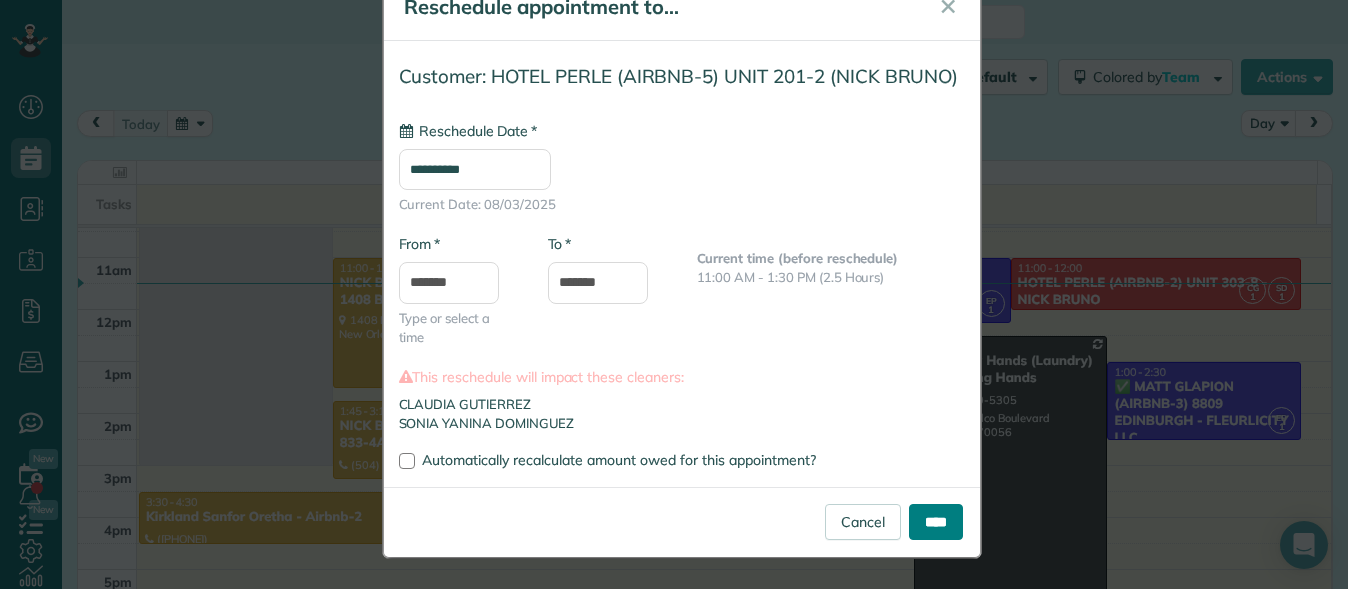 click on "****" at bounding box center (936, 522) 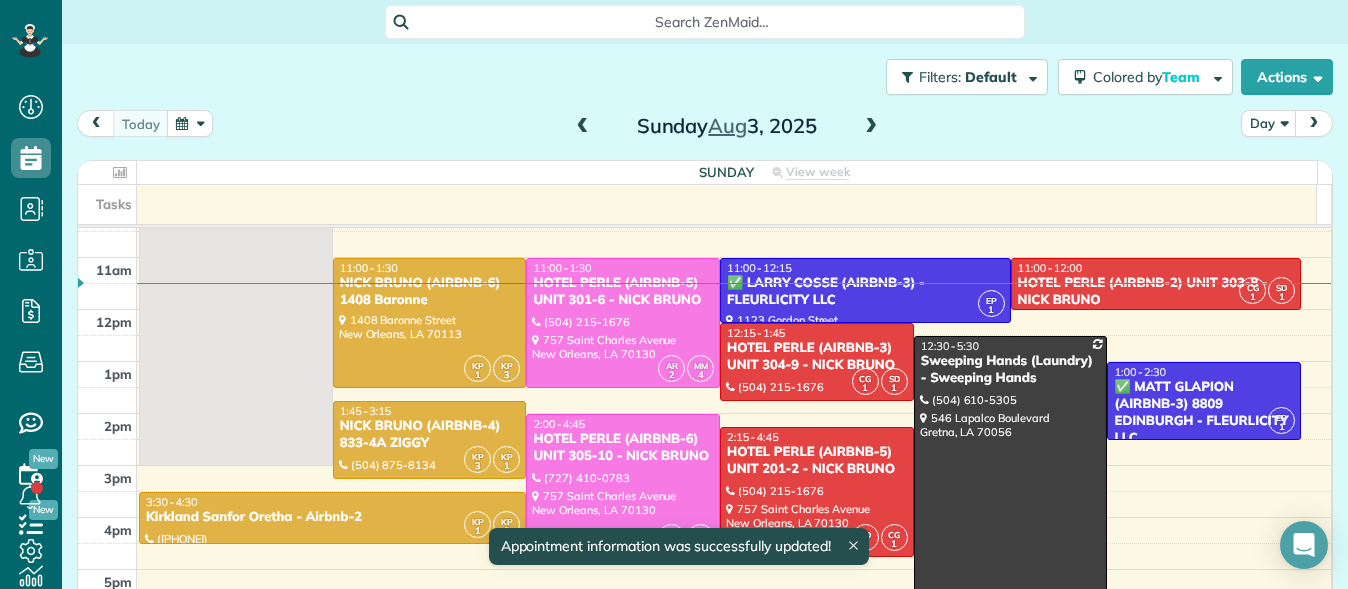 click on "HOTEL PERLE (AIRBNB-5) UNIT 201-2 - NICK BRUNO" at bounding box center (817, 461) 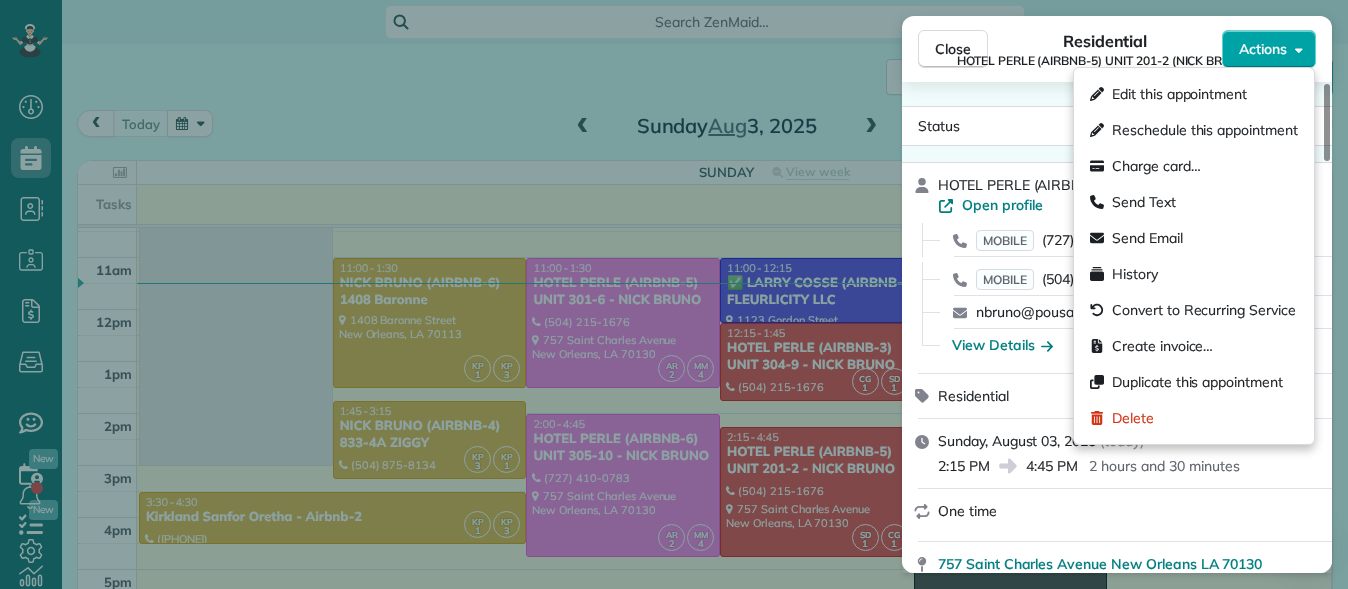 click 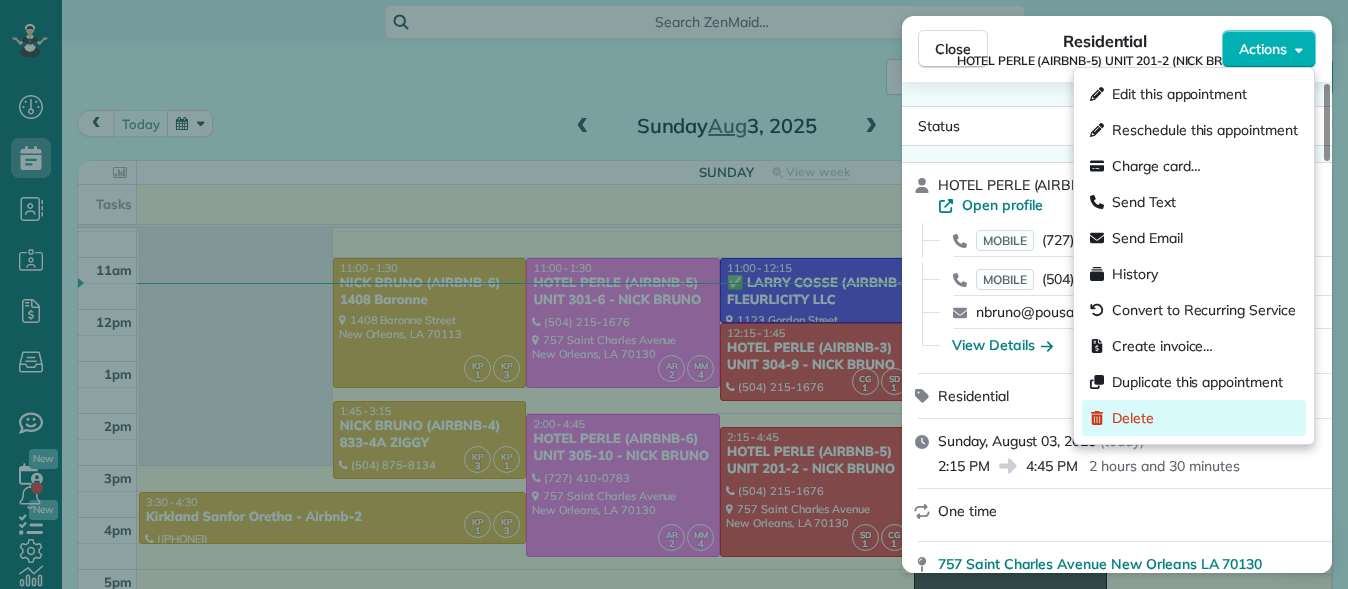 click on "Delete" at bounding box center [1194, 418] 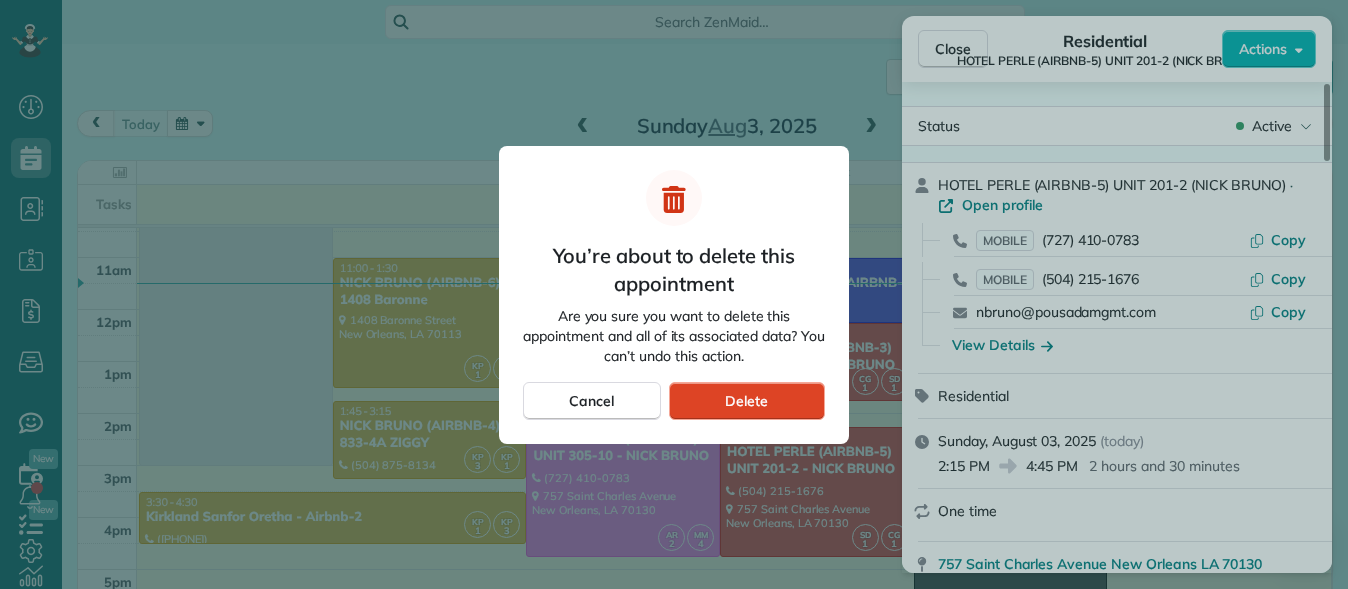 click on "Delete" at bounding box center (747, 401) 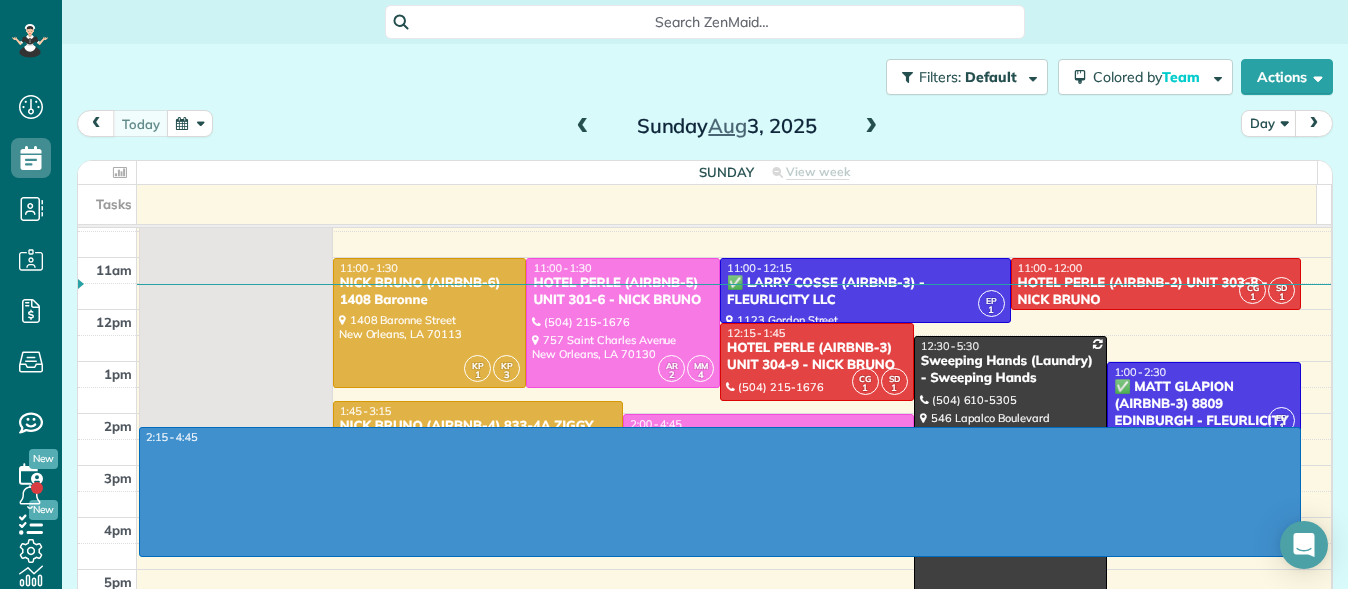 drag, startPoint x: 1283, startPoint y: 436, endPoint x: 1299, endPoint y: 550, distance: 115.11733 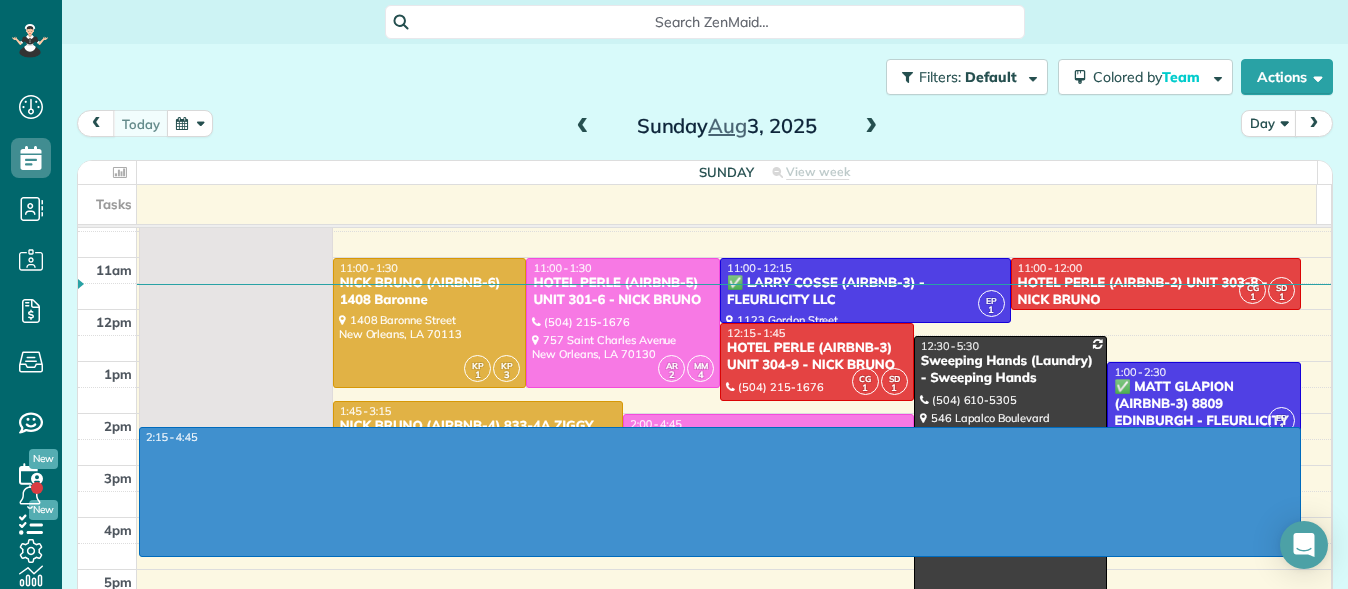 click on "Dashboard
Scheduling
Calendar View
List View
Dispatch View - Weekly scheduling (Beta)" at bounding box center (674, 294) 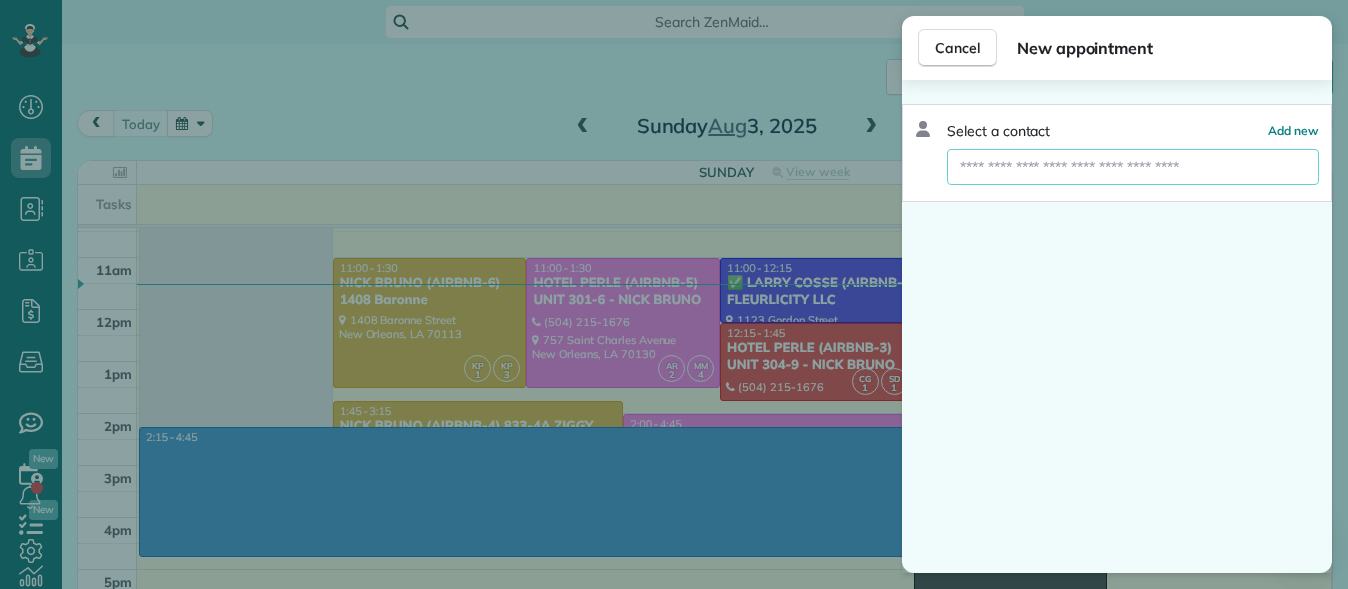 click at bounding box center [1133, 167] 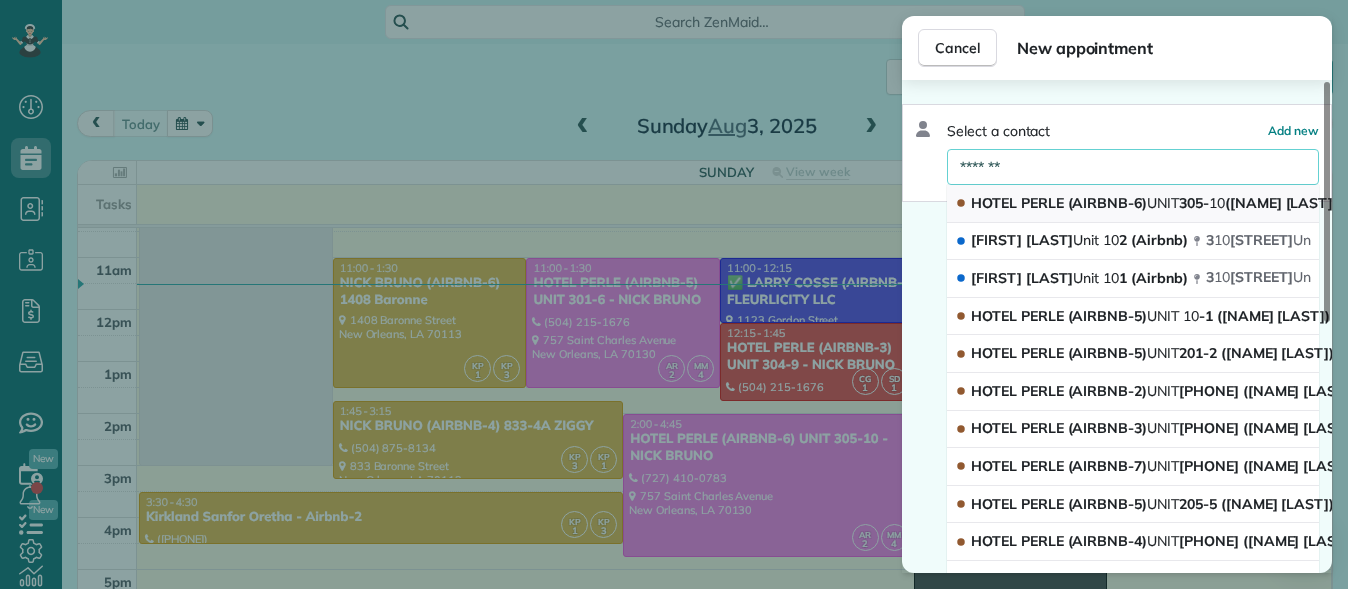 type on "*******" 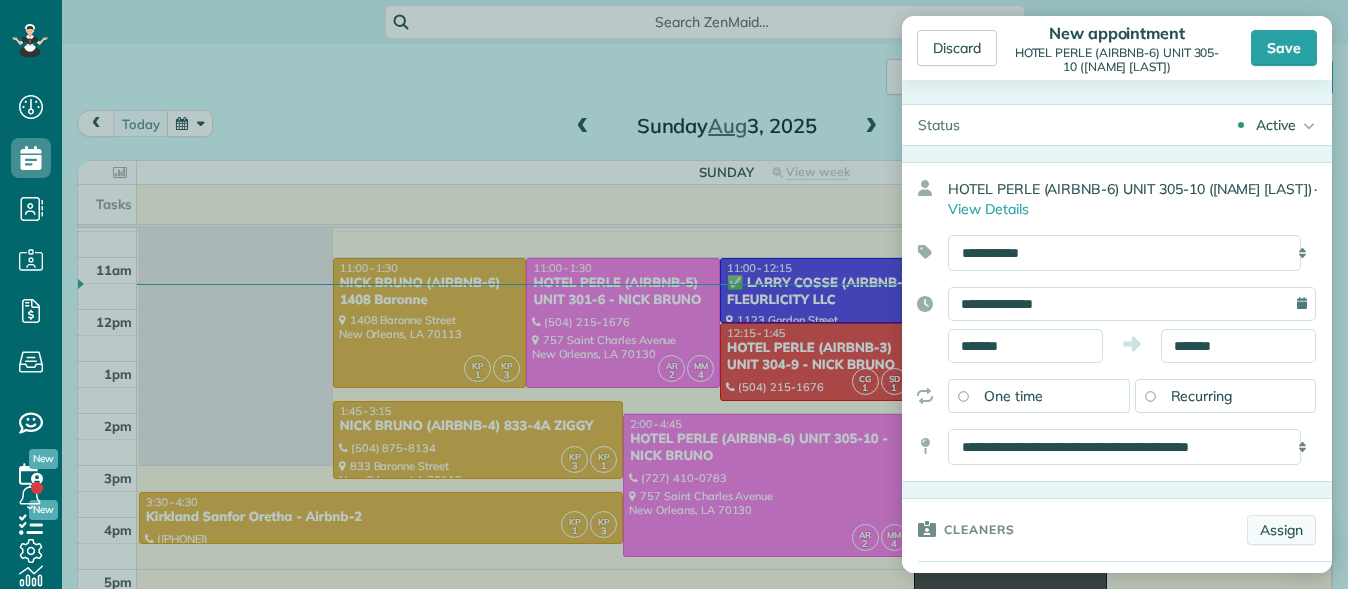 click on "Assign" at bounding box center [1281, 530] 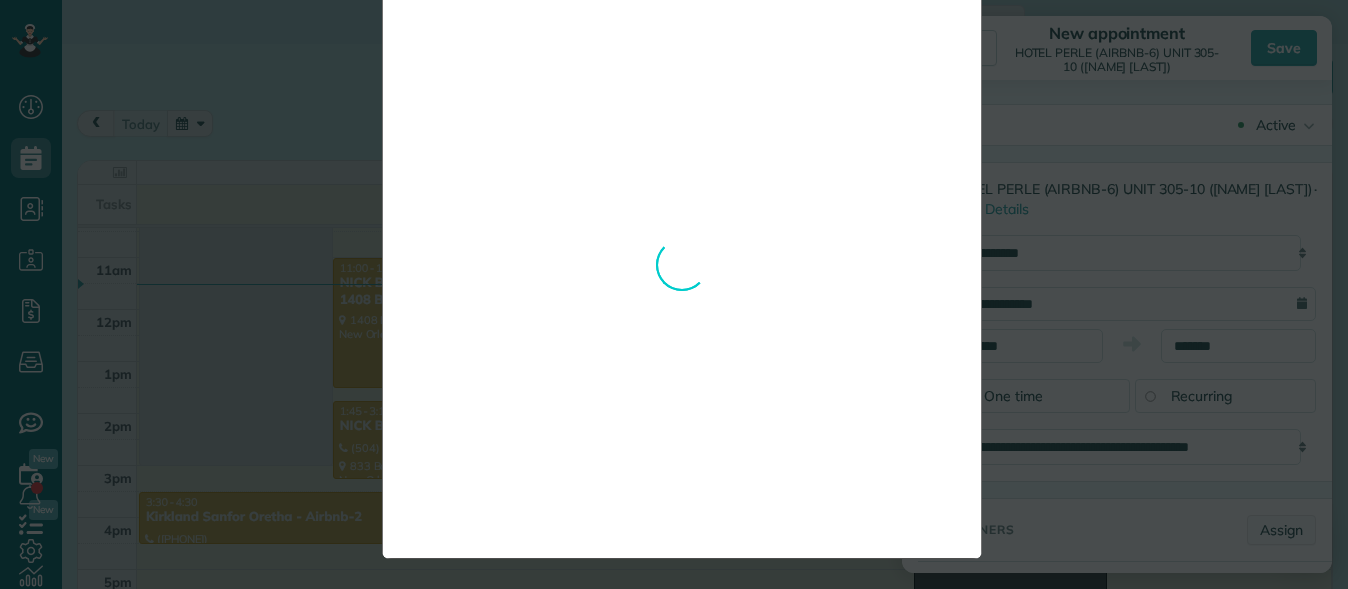 scroll, scrollTop: 0, scrollLeft: 0, axis: both 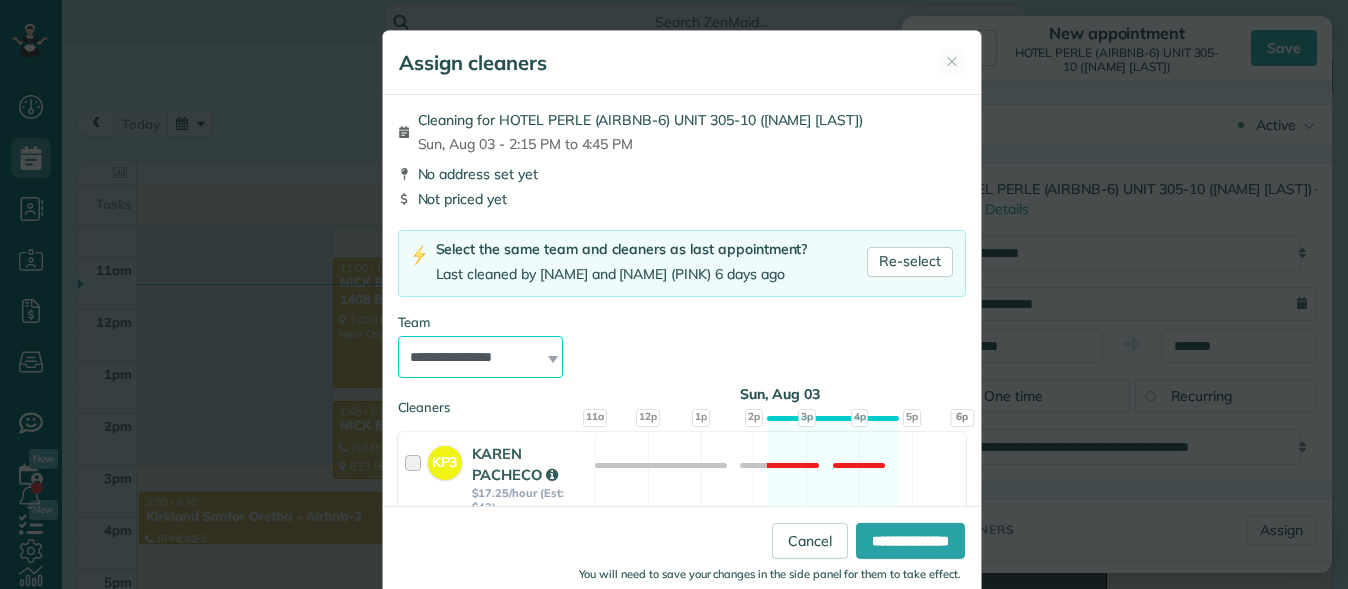 click on "**********" at bounding box center [481, 357] 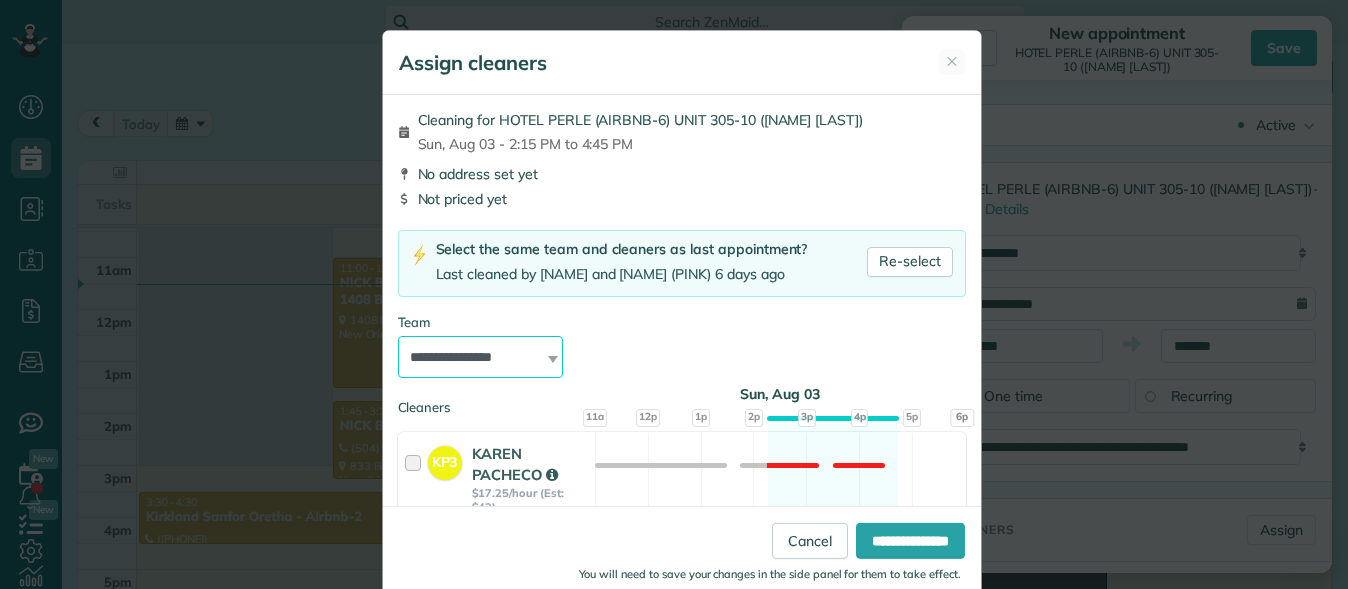 select on "****" 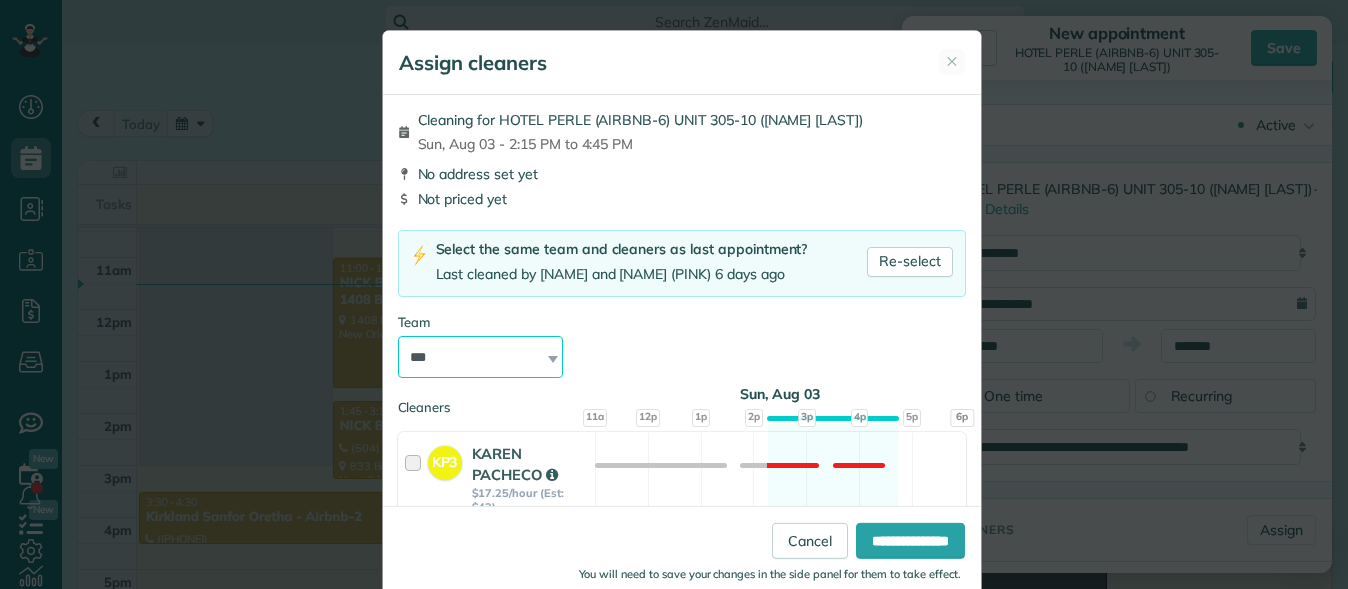 click on "**********" at bounding box center [481, 357] 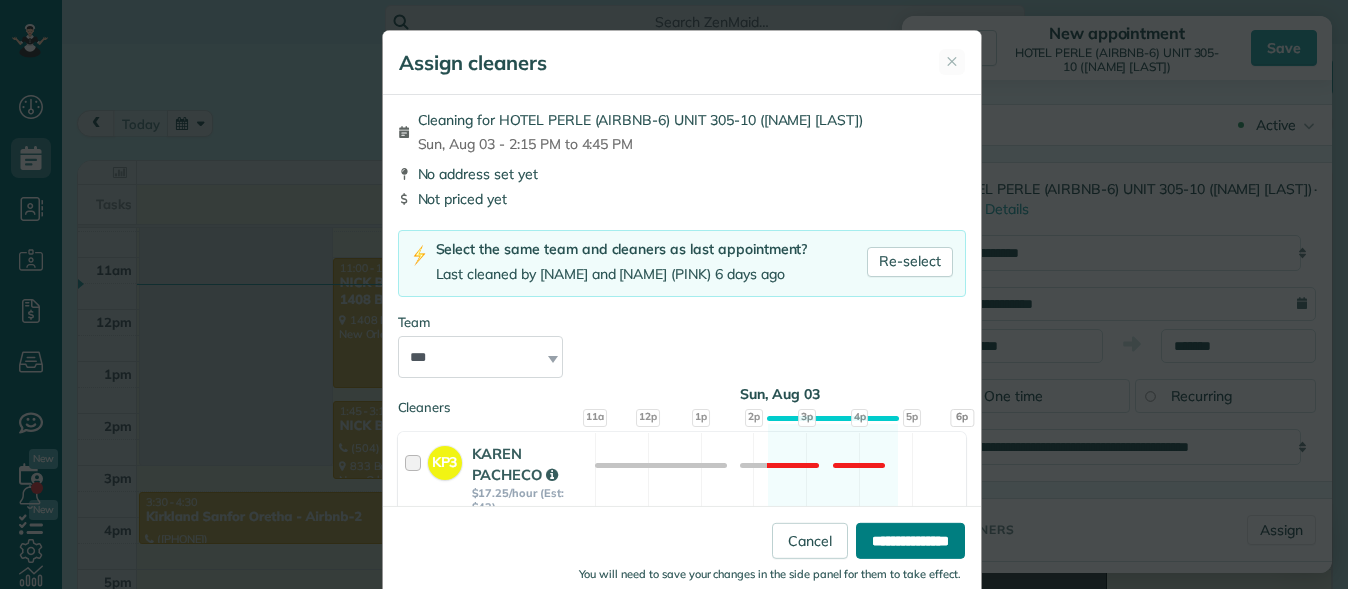 click on "**********" at bounding box center [910, 541] 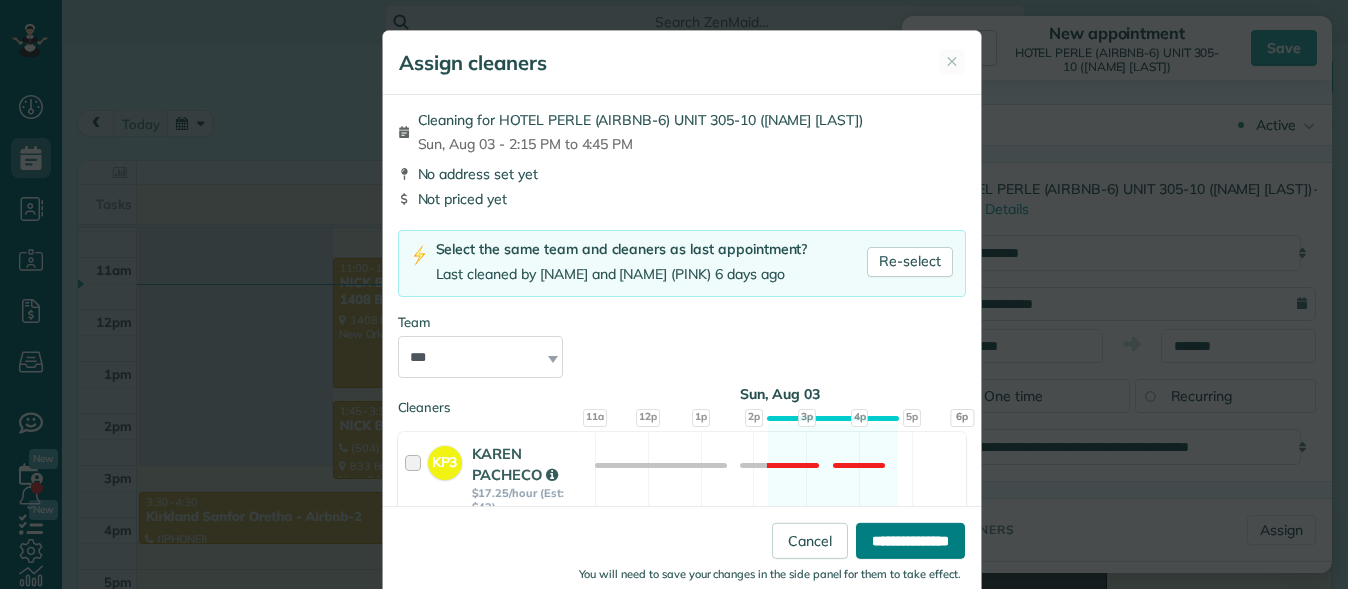 type on "*******" 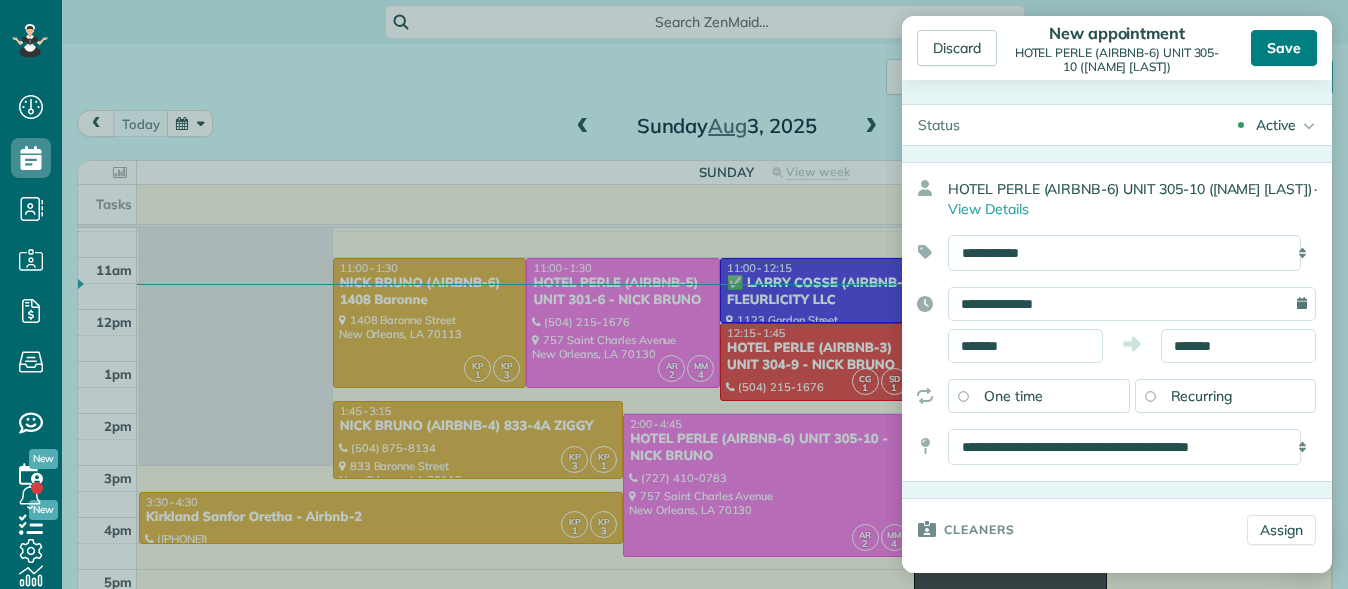 click on "Save" at bounding box center (1284, 48) 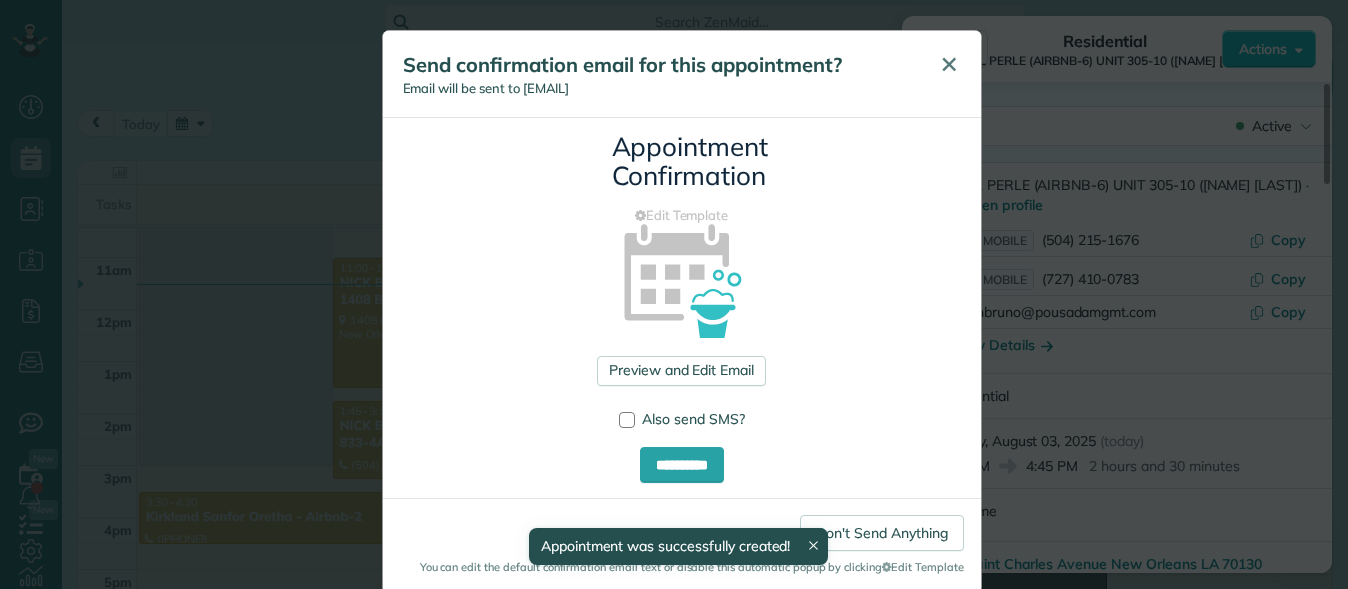 click on "✕" at bounding box center [949, 64] 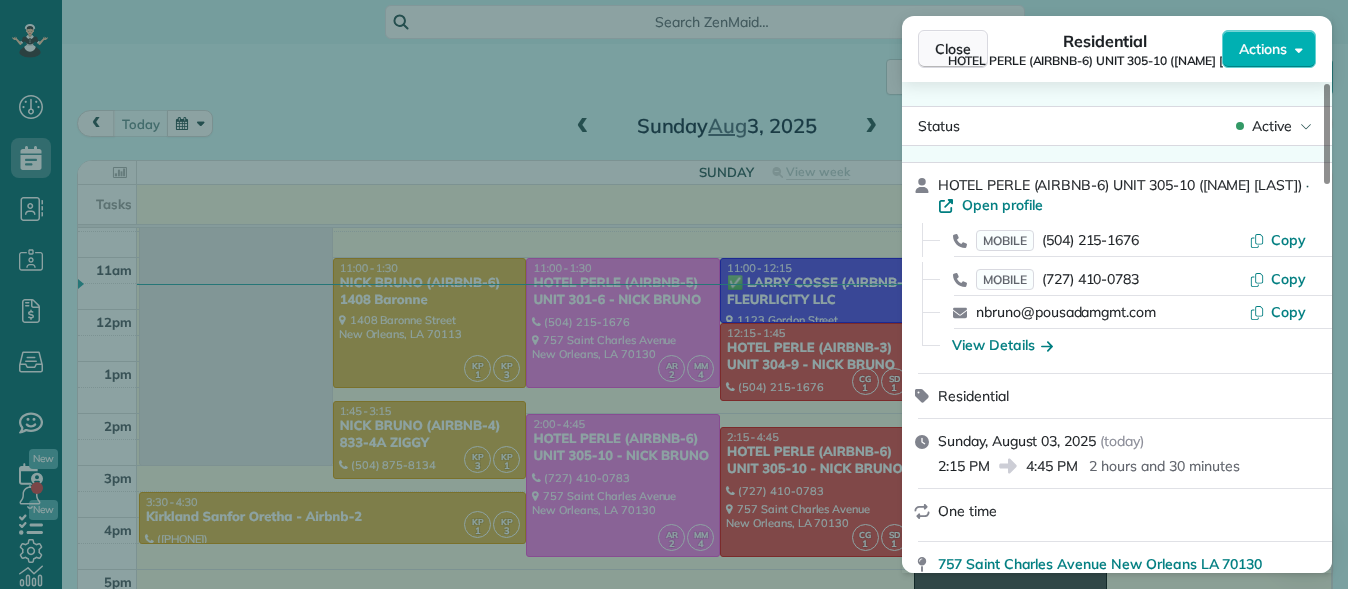 click on "Close" at bounding box center [953, 49] 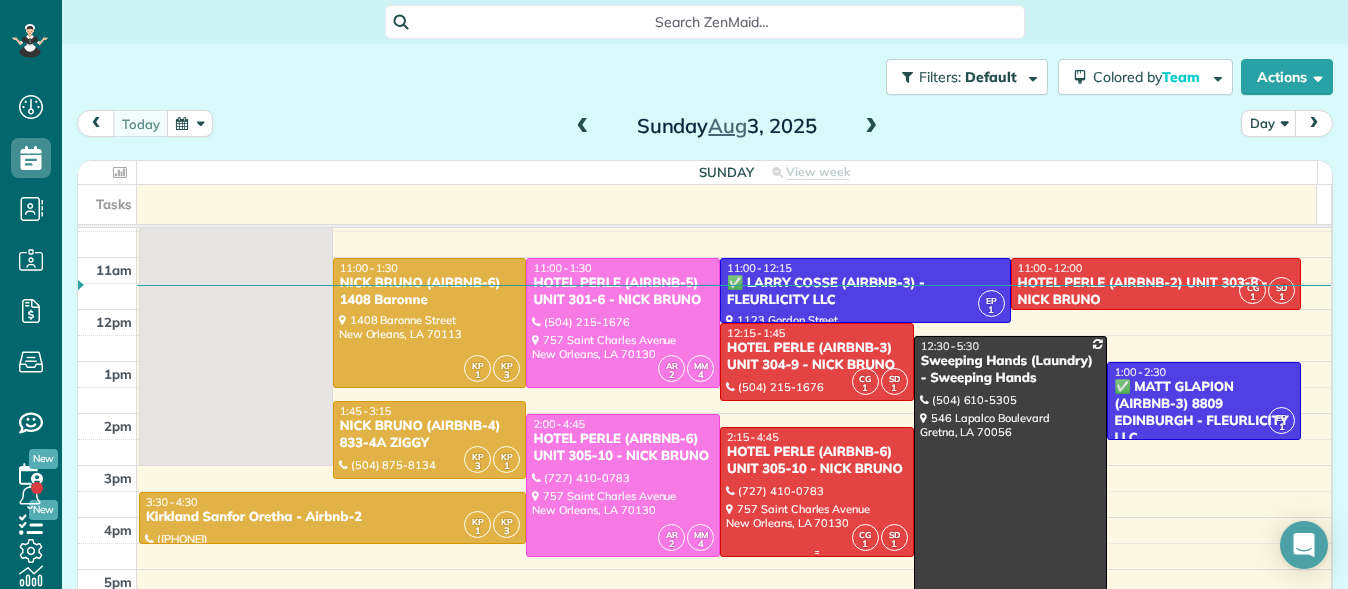 click at bounding box center (817, 492) 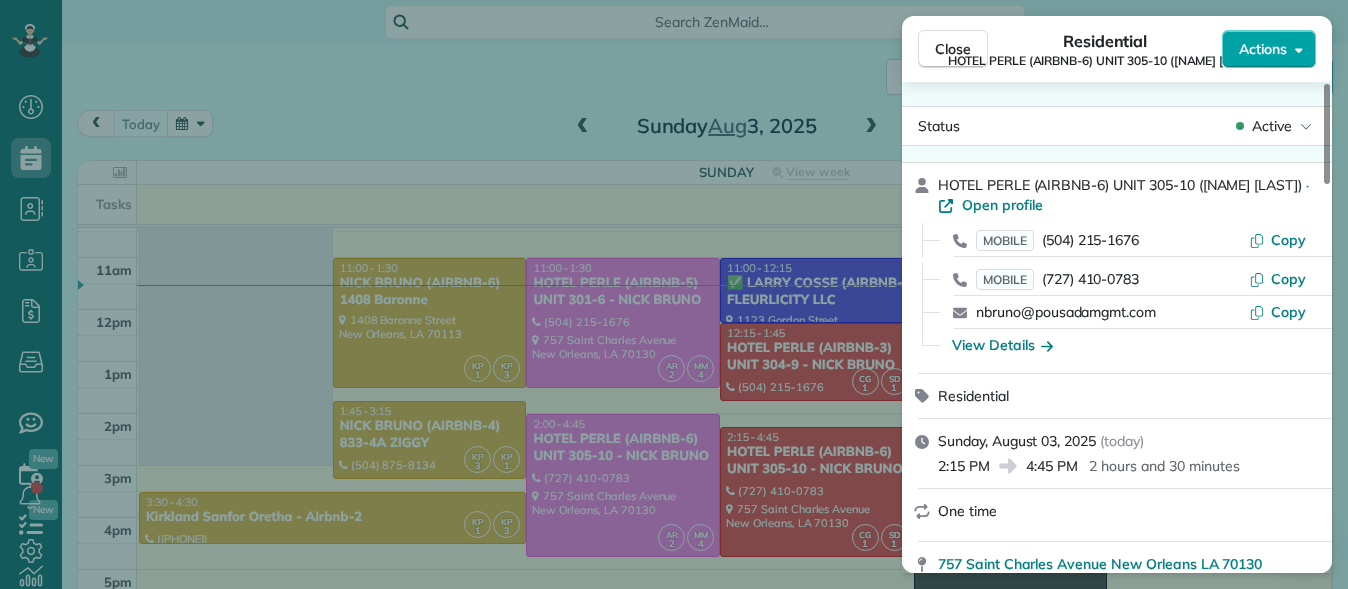click 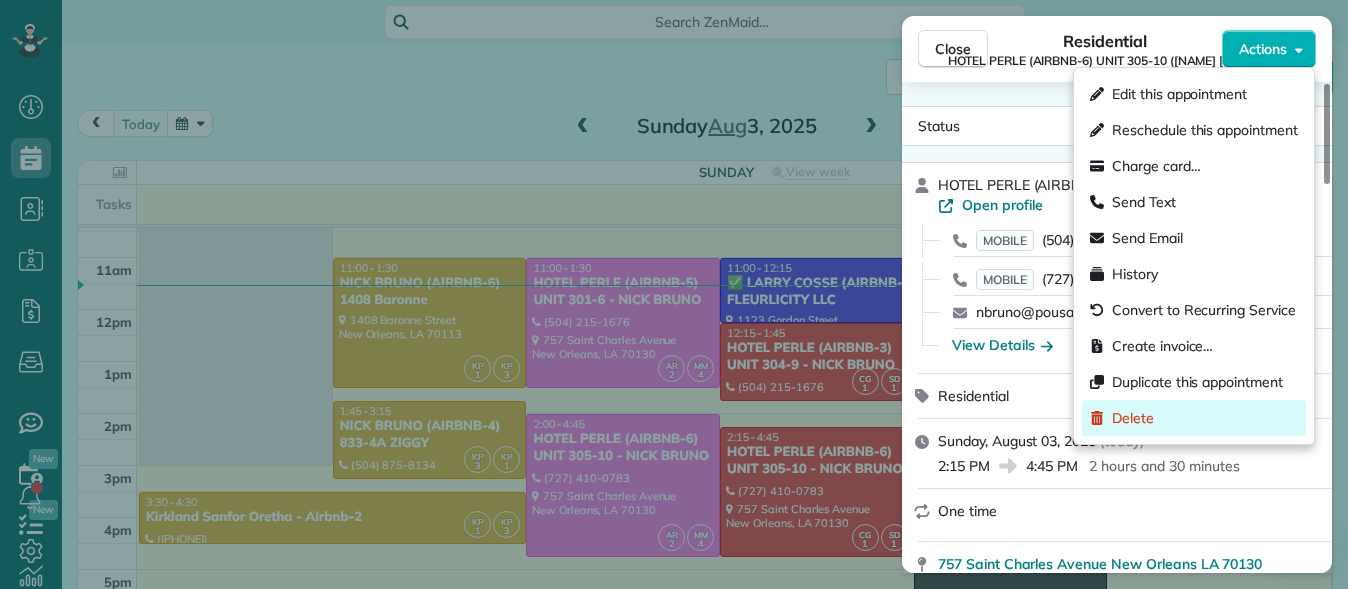 click on "Delete" at bounding box center (1194, 418) 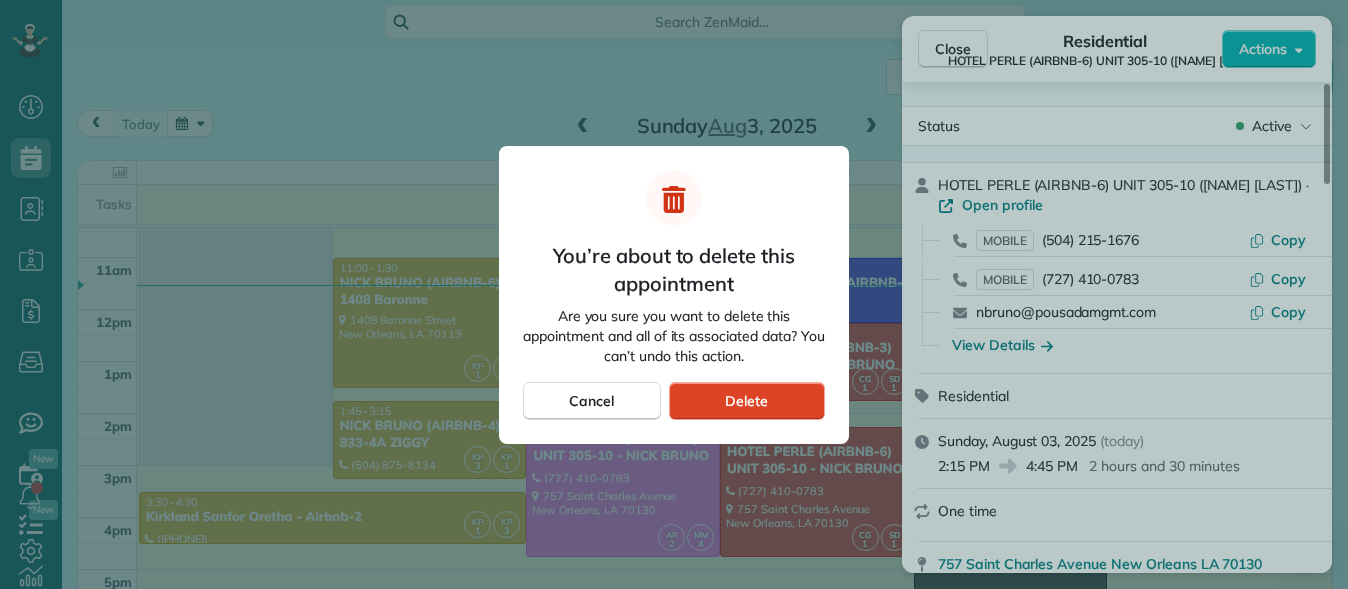 click on "Delete" at bounding box center (747, 401) 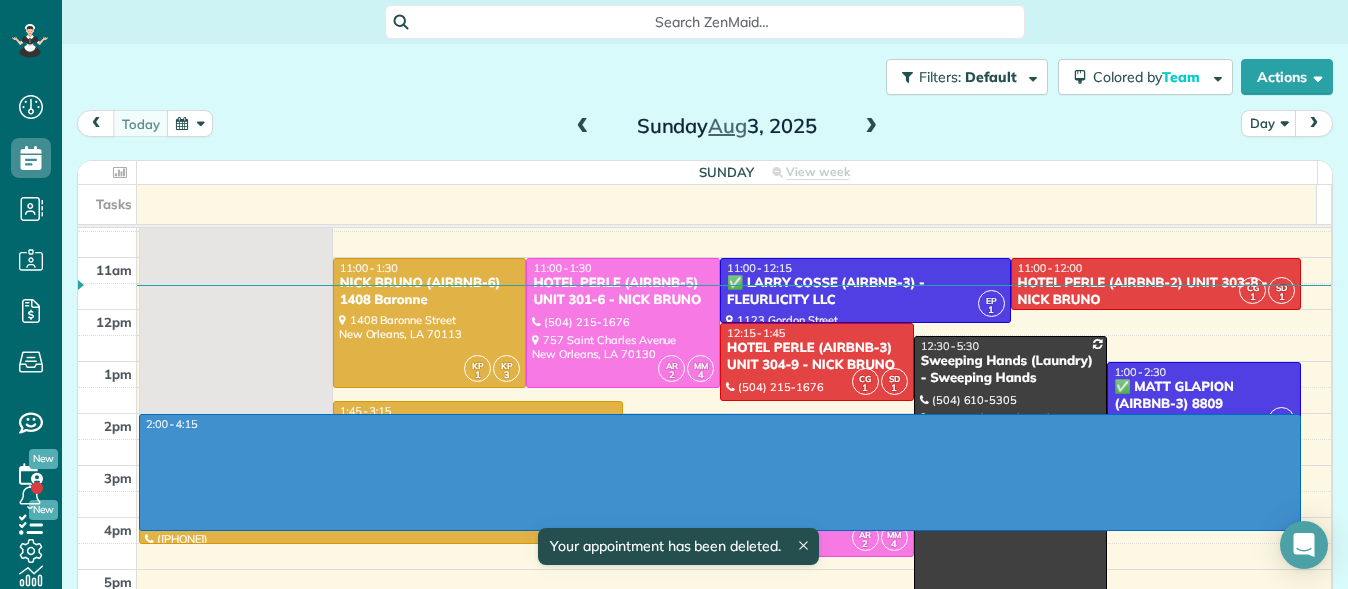 drag, startPoint x: 1274, startPoint y: 425, endPoint x: 1268, endPoint y: 523, distance: 98.1835 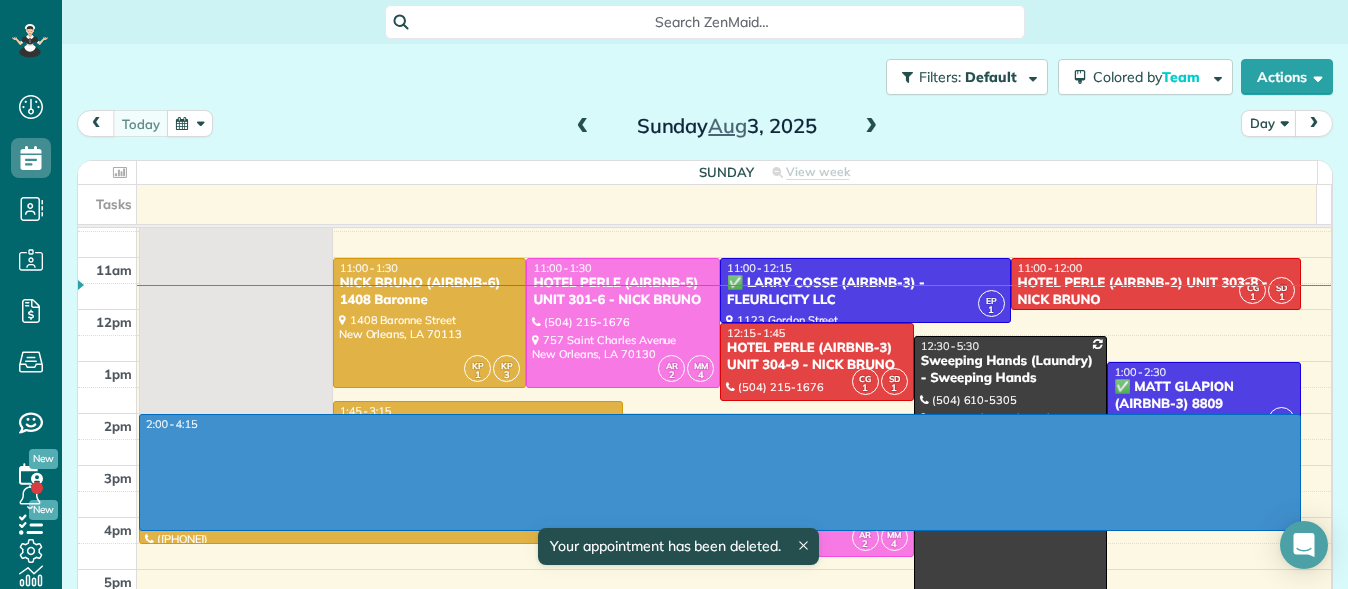 click on "7am 8am 9am 10am 11am 12pm 1pm 2pm 3pm 4pm 5pm 6pm 7pm 8pm 9pm 10pm 11pm 2:00 - 4:15 7:00 - 3:00 925 Common [FIRST] [LAST] - 925 Common Street [CITY], [STATE] [POSTAL_CODE] KP 1 KP 3 11:00 - 1:30 [NAME] [LAST] (AIRBNB-6) 1408 [STREET] 1408 [STREET] [CITY], [STATE] [POSTAL_CODE] AR 2 MM 4 11:00 - 1:30 HOTEL PERLE (AIRBNB-5) UNIT 301-6 - [NAME] [LAST] (504) 215-1676 757 [STREET] [CITY], [STATE] [POSTAL_CODE] EP 1 11:00 - 12:15 ✅ [FIRST] [LAST] (AIRBNB-3) - FLEURLICITY LLC 1123 [STREET] [CITY], [STATE] [POSTAL_CODE] CG 1 SD 1 11:00 - 12:00 HOTEL PERLE (AIRBNB-2) UNIT 303-8 - [NAME] [LAST] (504) 215-1676 757 [STREET] [CITY], [STATE] [POSTAL_CODE] CG 1 SD 1 12:15 - 1:45 HOTEL PERLE (AIRBNB-3) UNIT 304-9 - [NAME] [LAST] (504) 215-1676 757 [STREET] [CITY], [STATE] [POSTAL_CODE] 12:30 - 5:30 Sweeping Hands (Laundry) - Sweeping Hands (504) 610-5305 546 [STREET] [CITY], [STATE] [POSTAL_CODE] EP 1 1:00 - 2:30 ✅ [FIRST] [LAST] (AIRBNB-3) 8809 [STREET] - FLEURLICITY LLC 8809 [STREET] [CITY], [STATE] [POSTAL_CODE]" at bounding box center (704, 491) 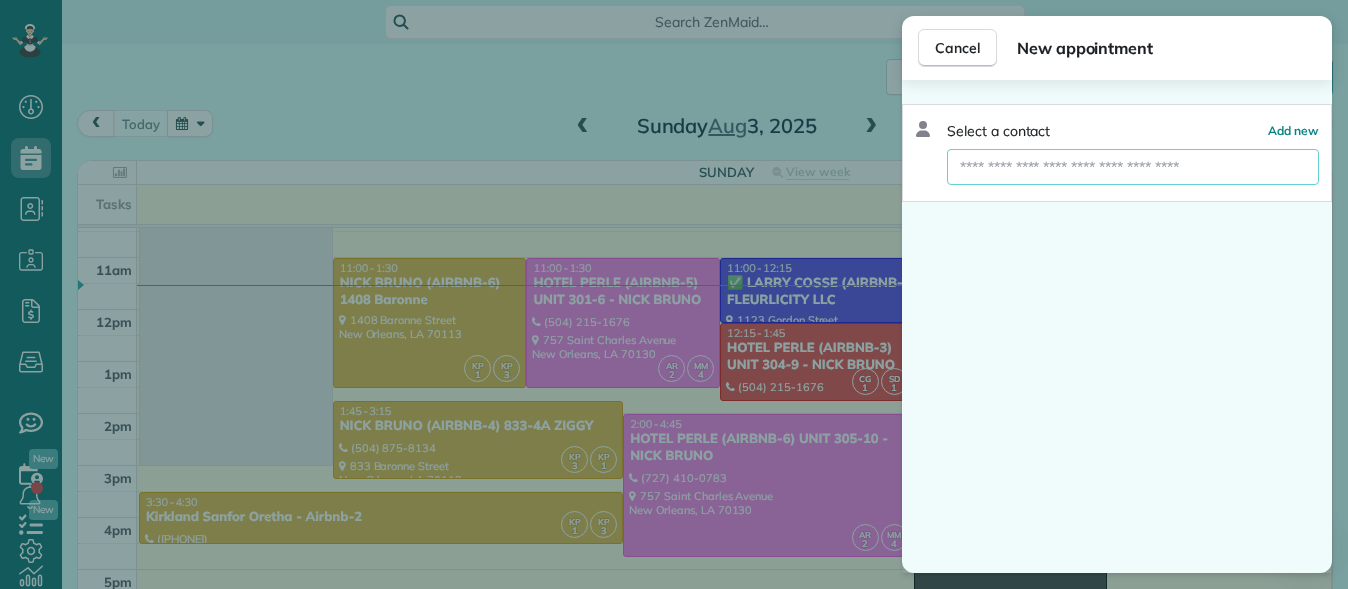click at bounding box center [1133, 167] 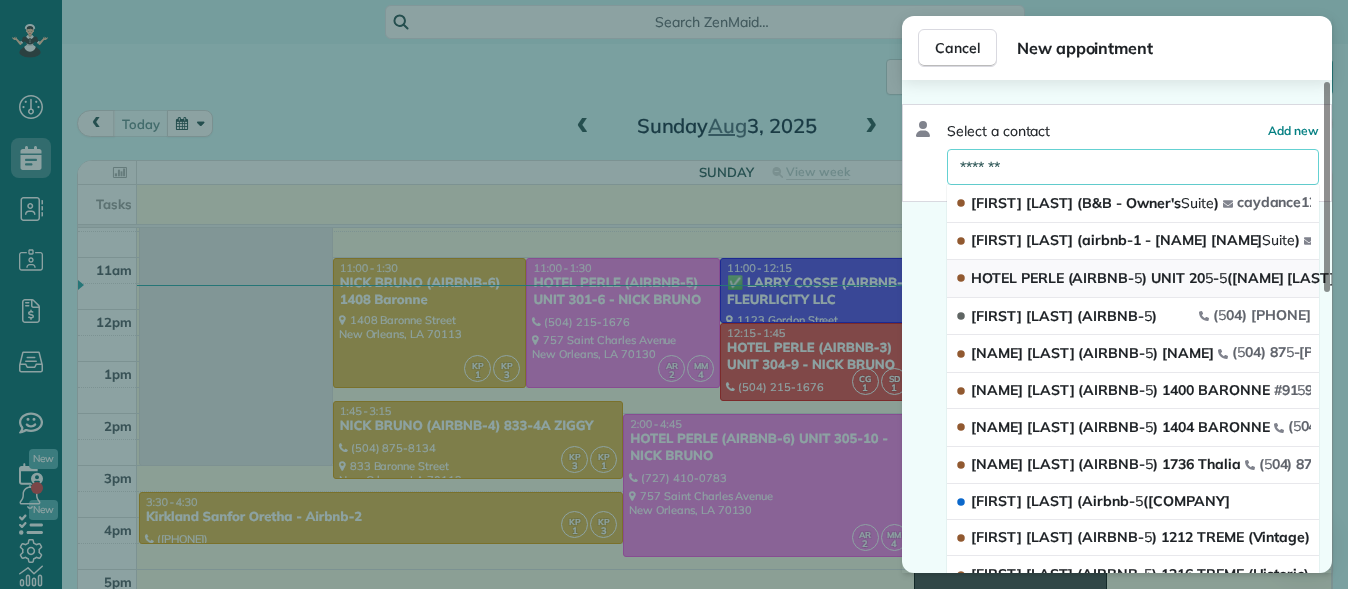 type on "*******" 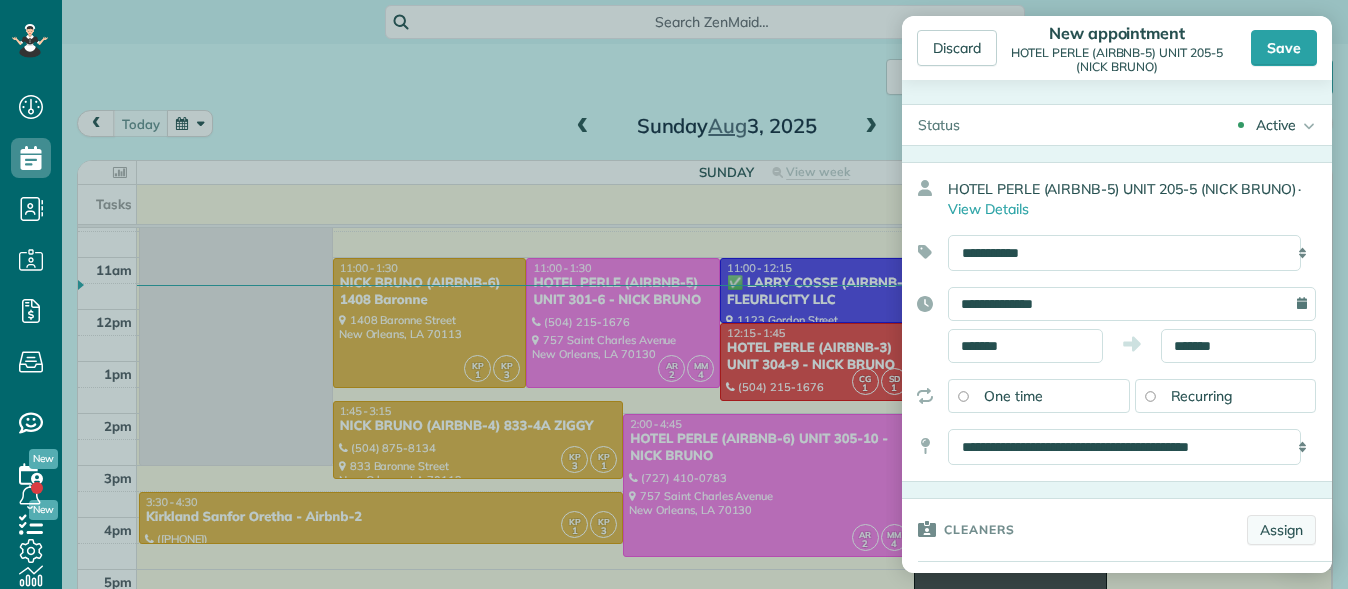 click on "Assign" at bounding box center [1281, 530] 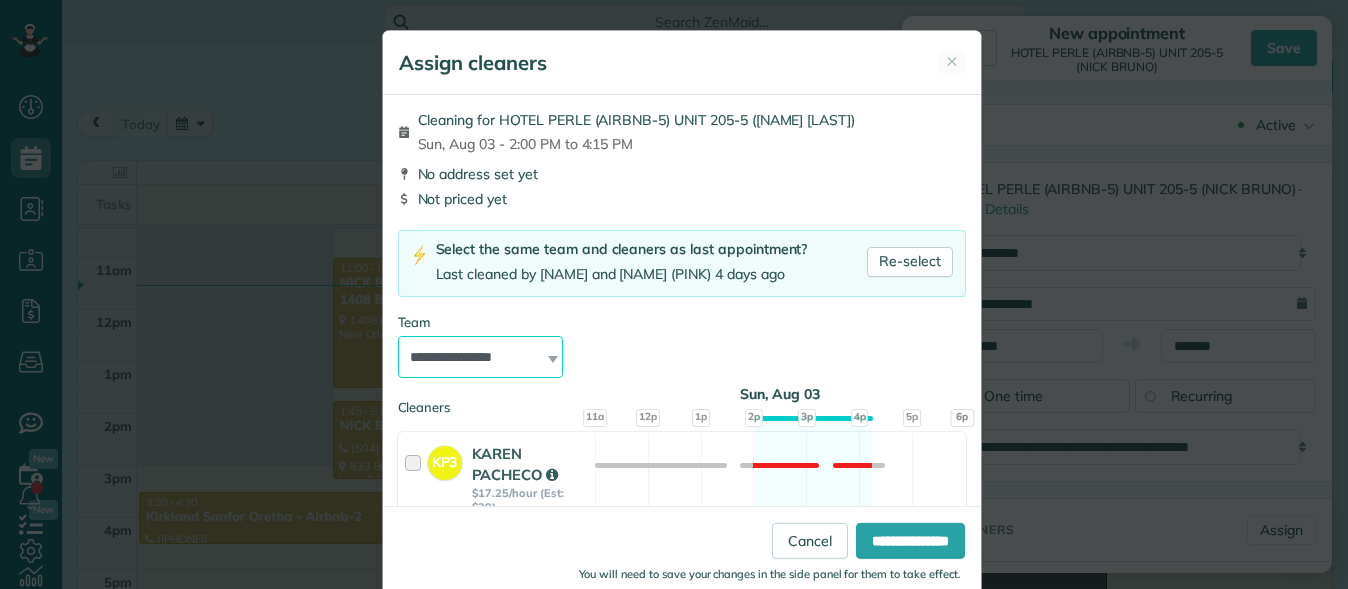 click on "**********" at bounding box center [481, 357] 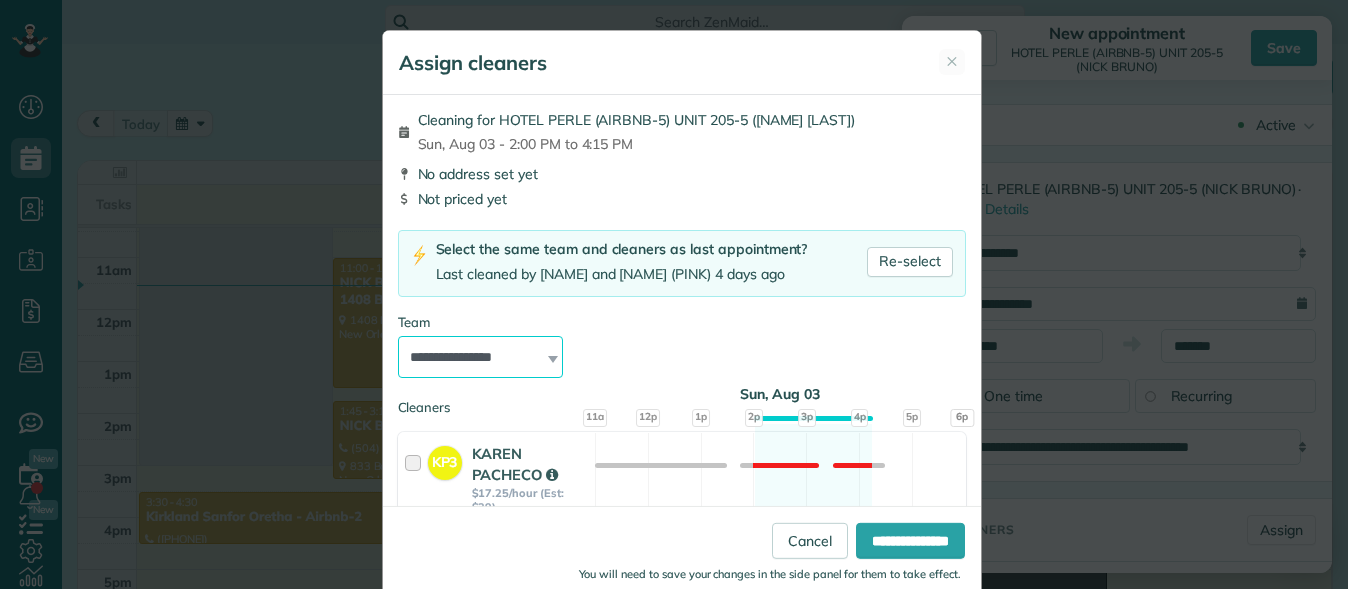 select on "****" 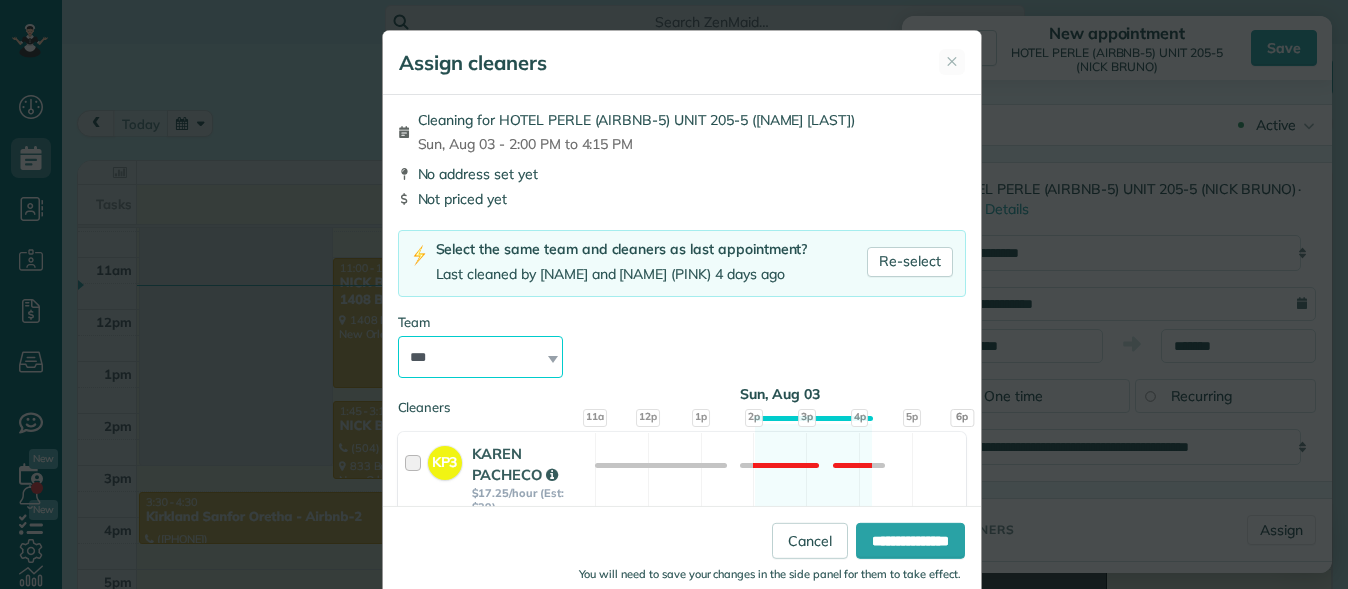 click on "**********" at bounding box center [481, 357] 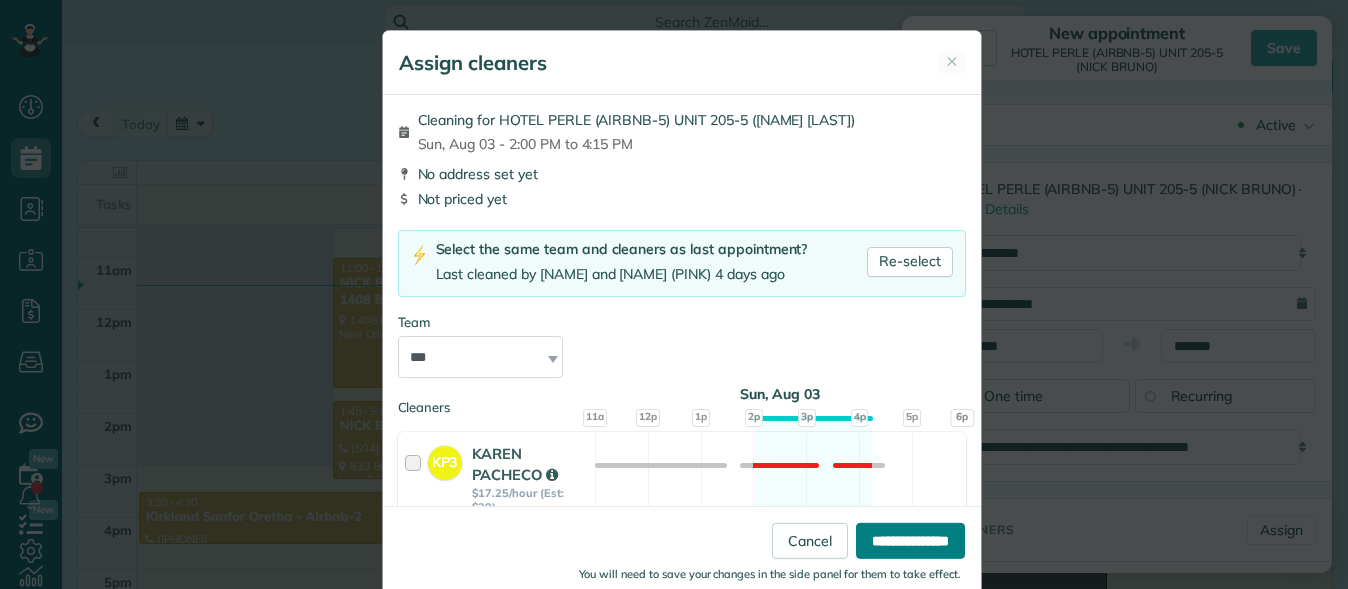 click on "**********" at bounding box center [910, 541] 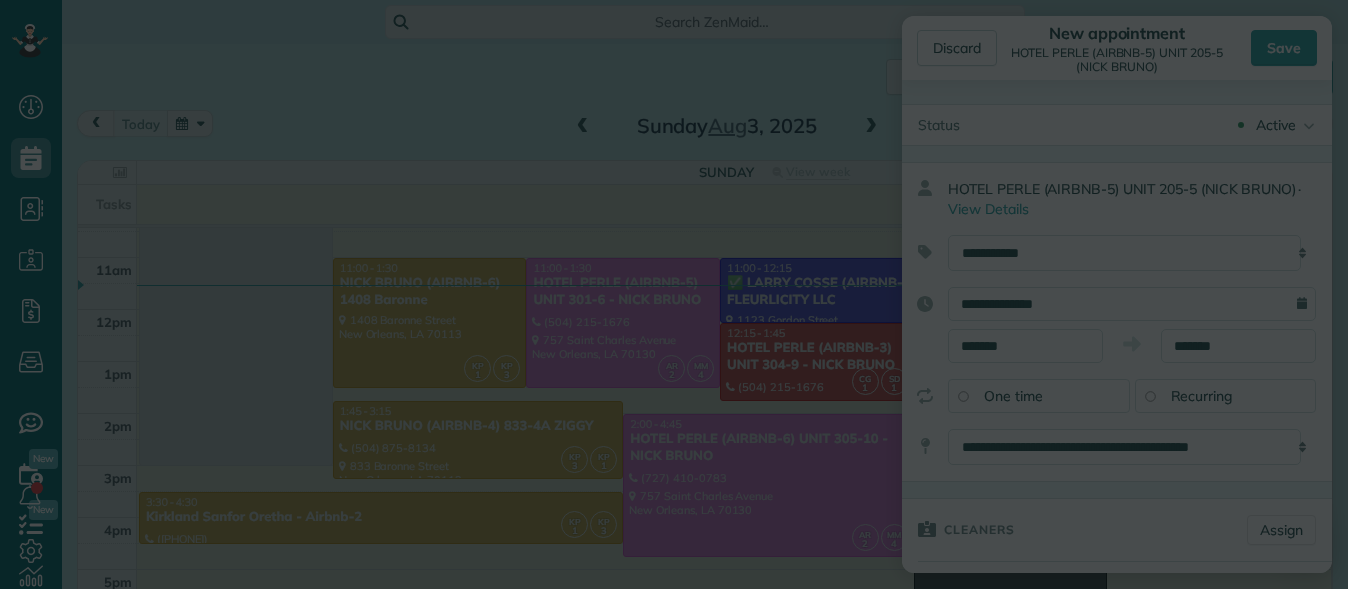 type on "******" 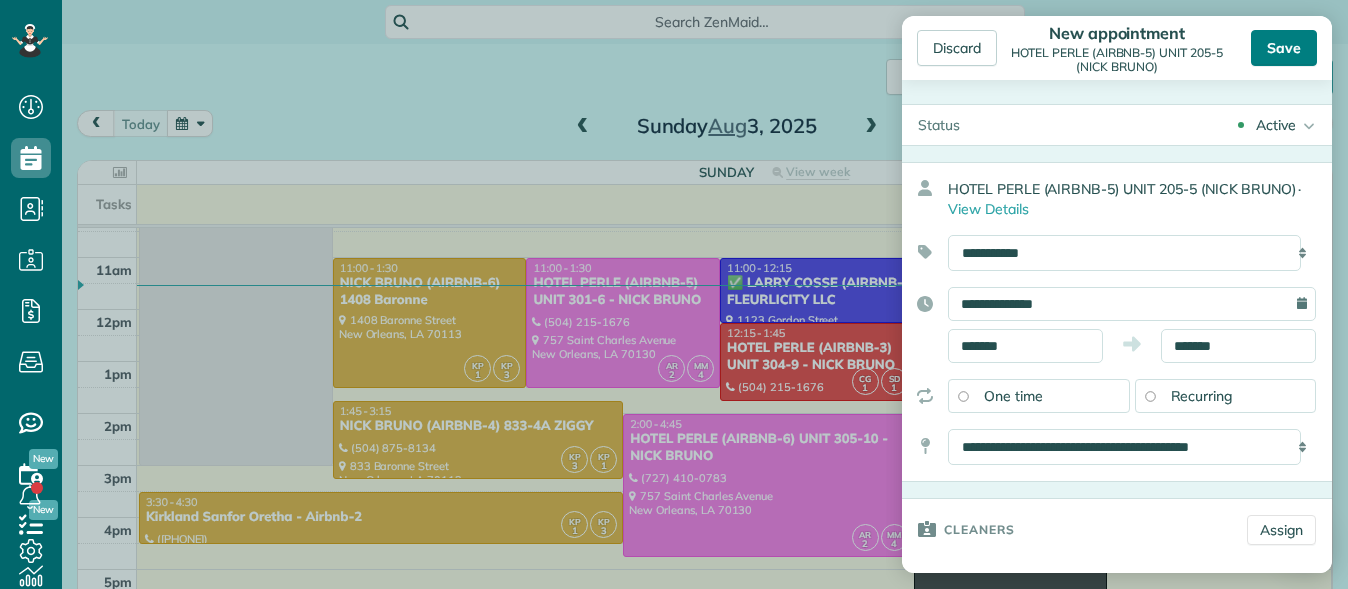 click on "Save" at bounding box center [1284, 48] 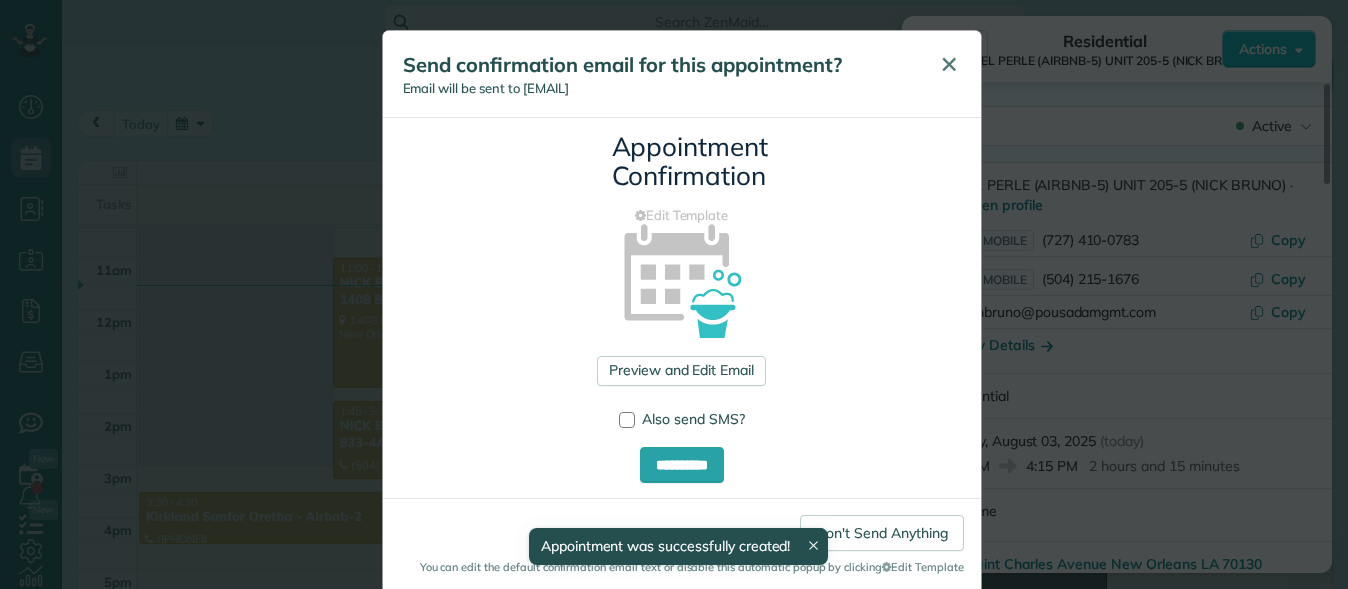 click on "✕" at bounding box center (949, 64) 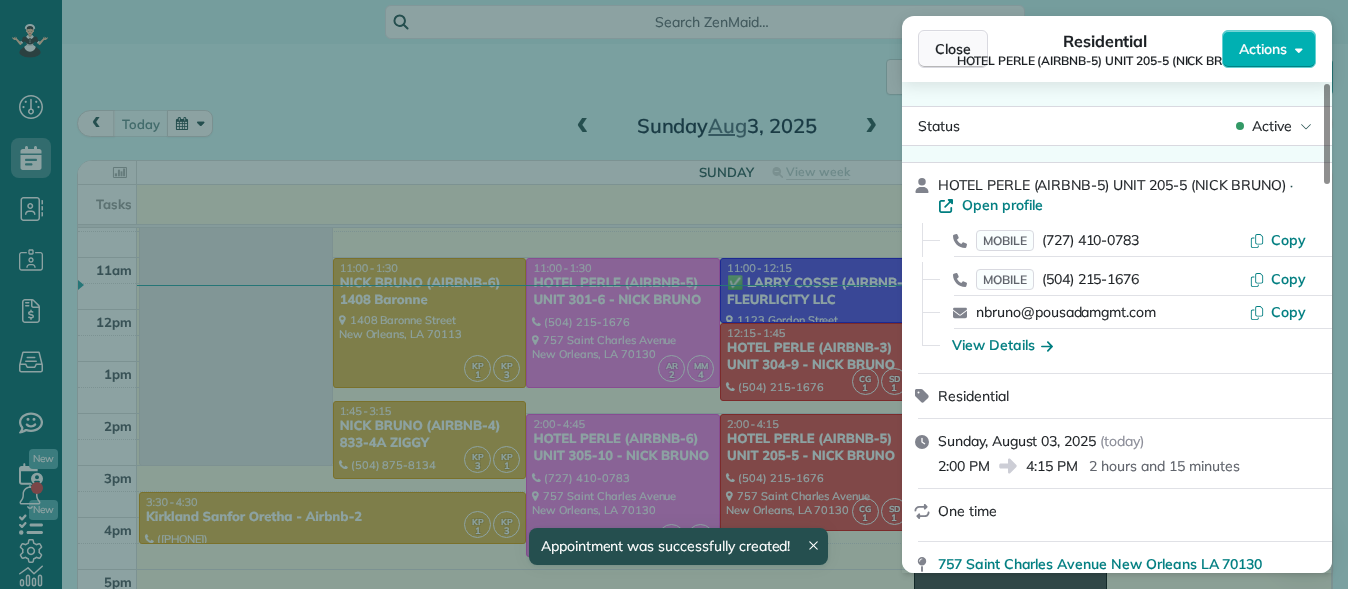 click on "Close" at bounding box center [953, 49] 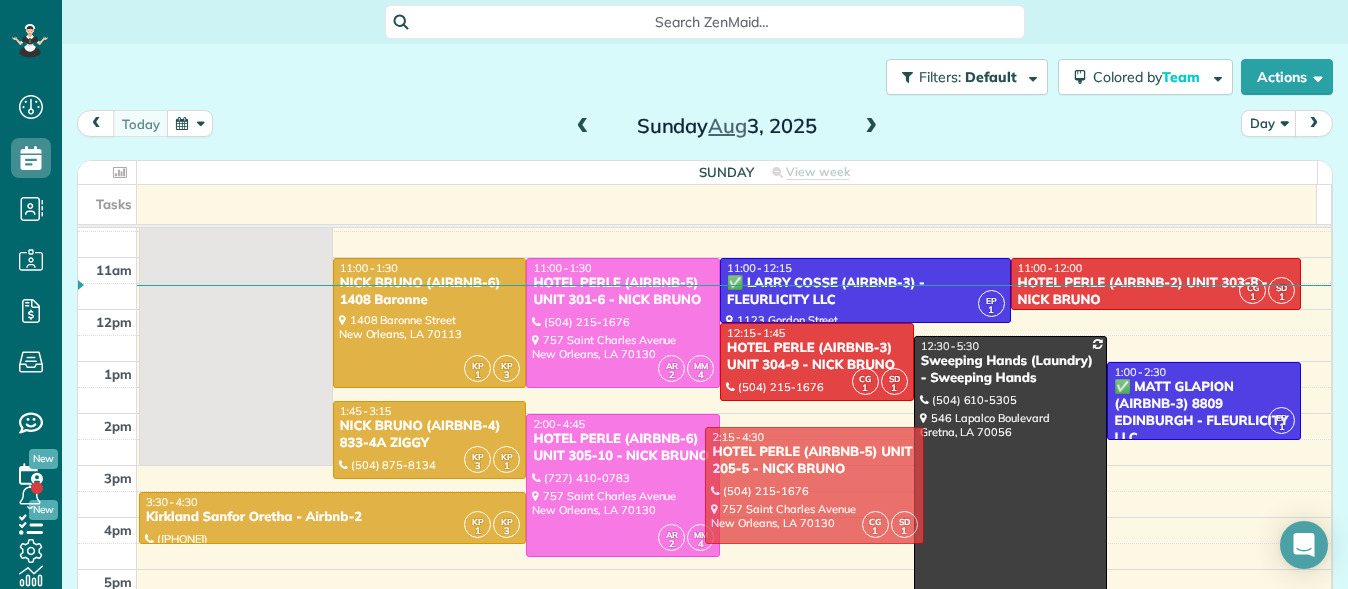 drag, startPoint x: 802, startPoint y: 453, endPoint x: 804, endPoint y: 463, distance: 10.198039 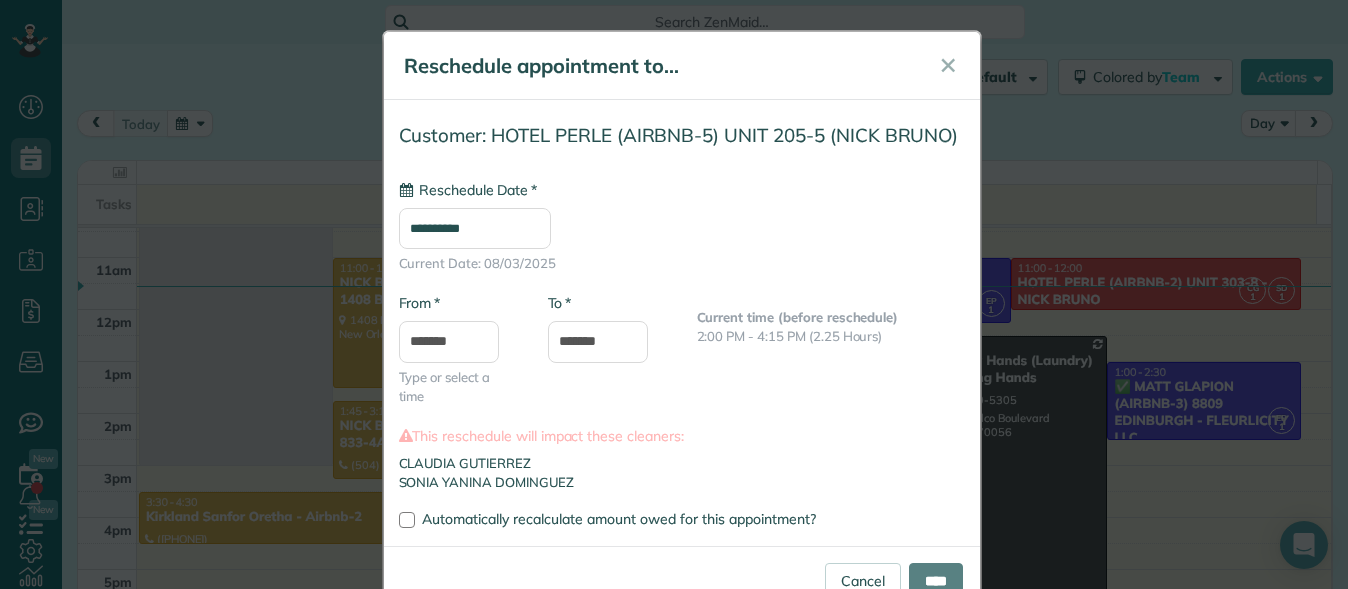 type on "**********" 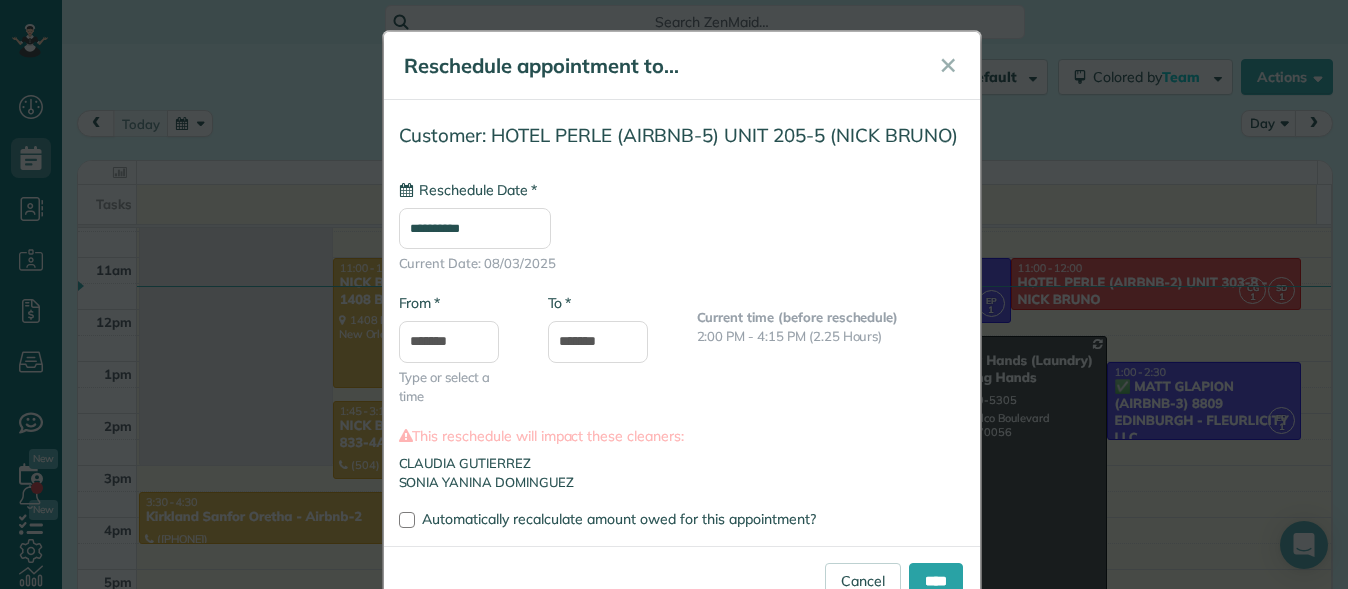 scroll, scrollTop: 59, scrollLeft: 0, axis: vertical 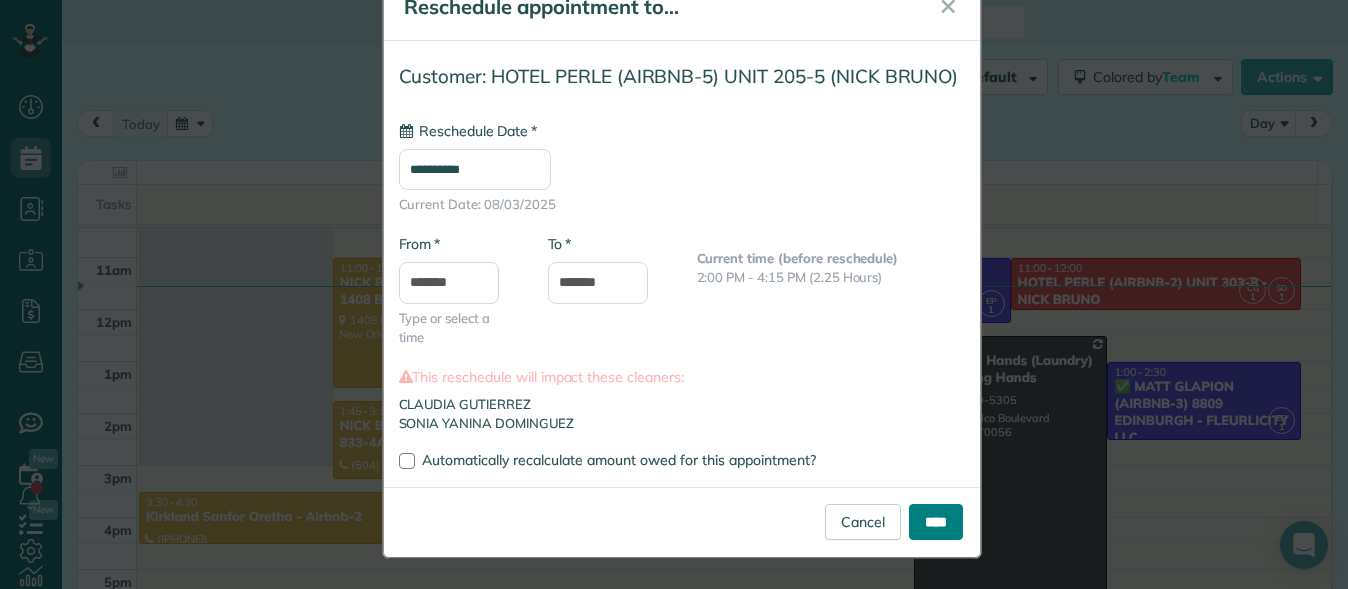 click on "****" at bounding box center (936, 522) 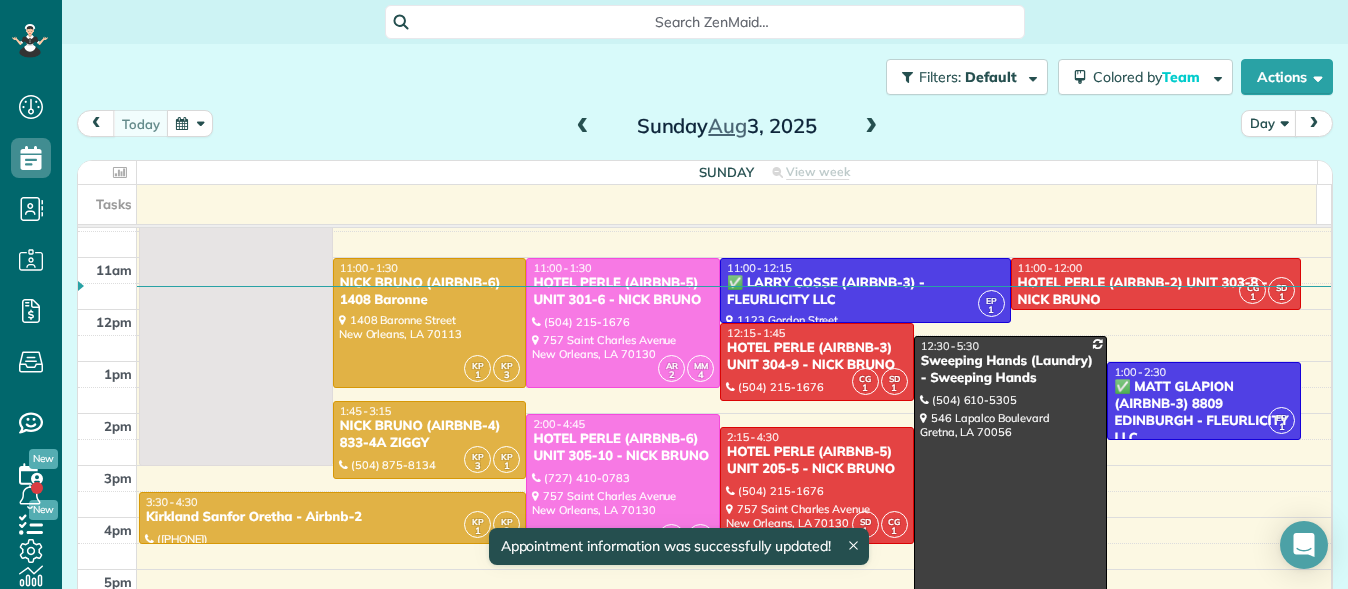 click at bounding box center [817, 485] 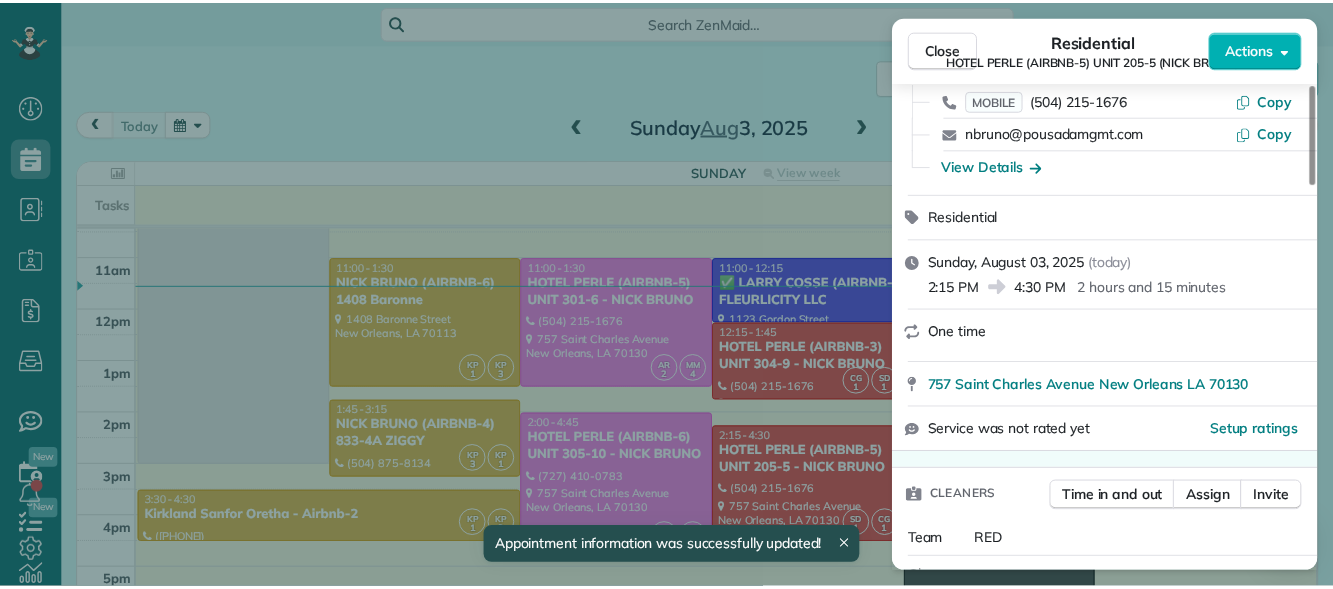 scroll, scrollTop: 180, scrollLeft: 0, axis: vertical 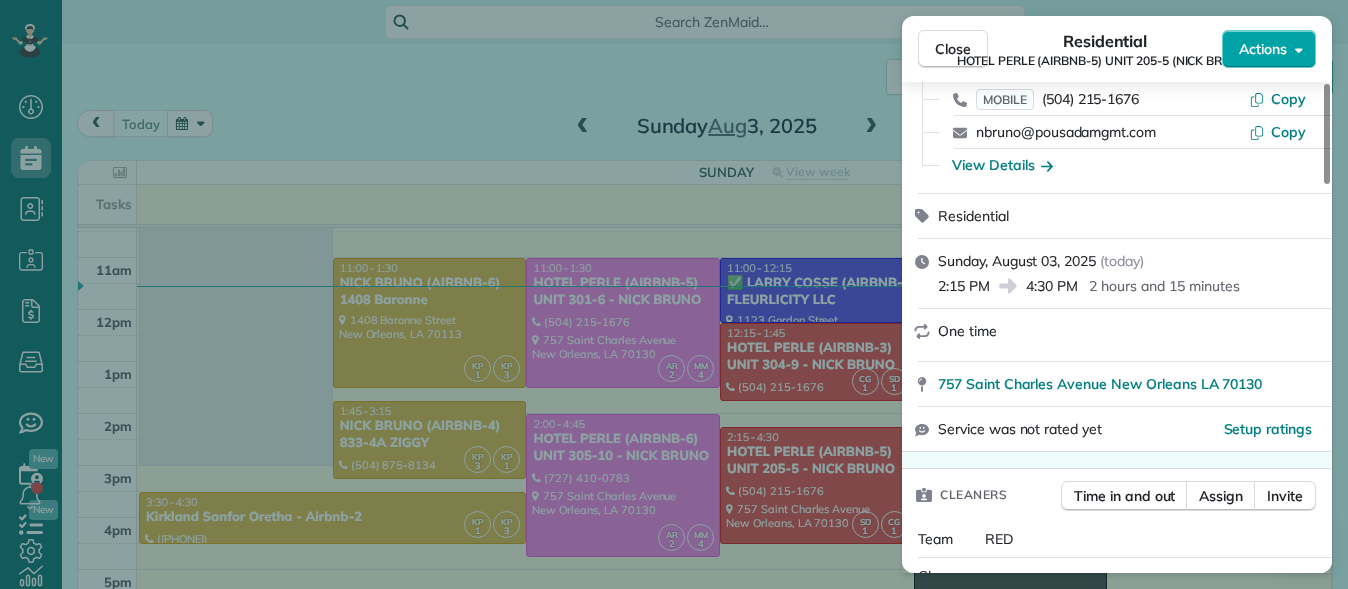 click on "Actions" at bounding box center [1269, 49] 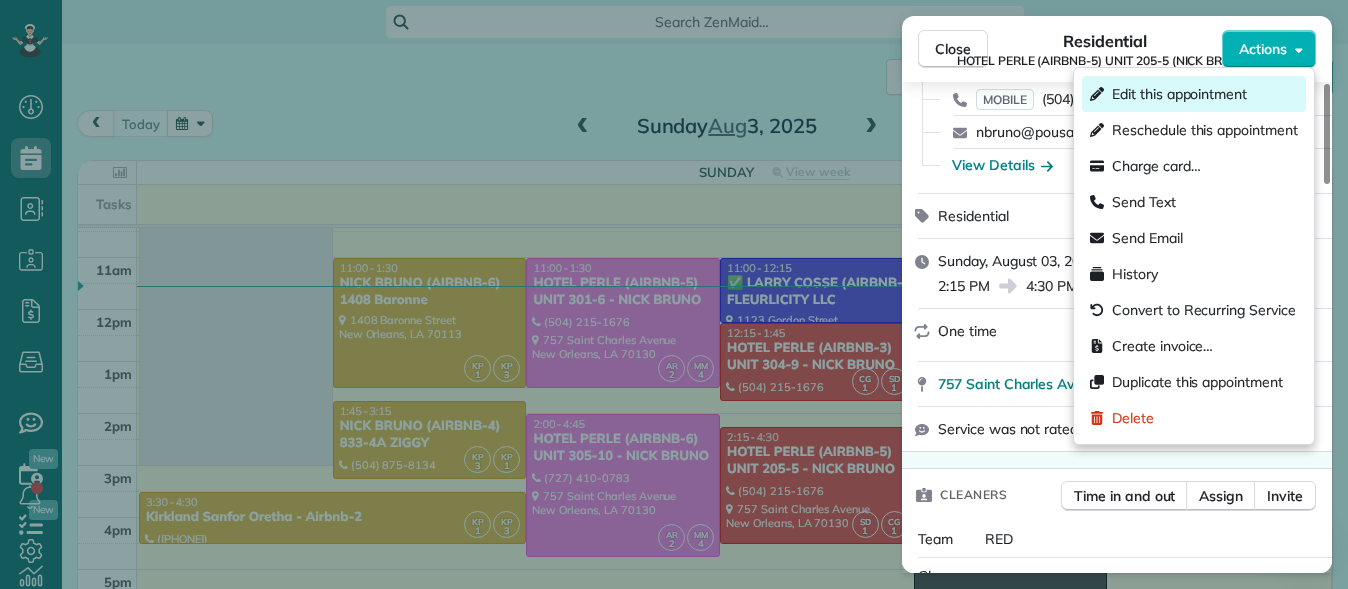 click on "Edit this appointment" at bounding box center (1179, 94) 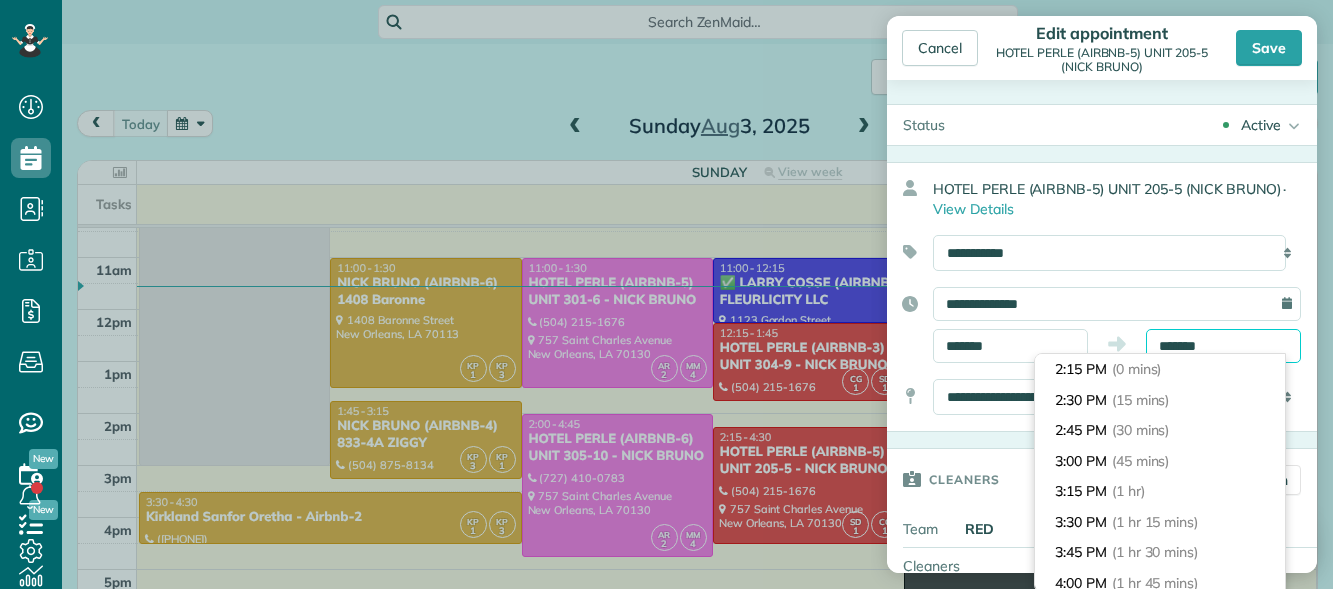 click on "*******" at bounding box center [1223, 346] 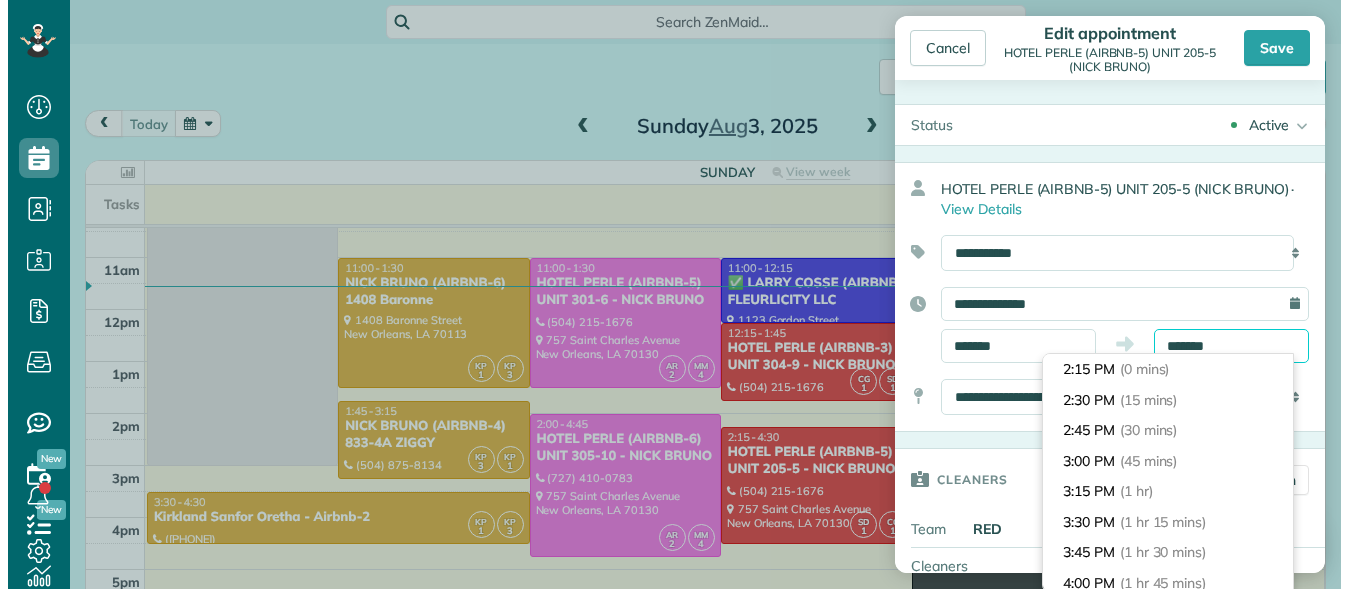 scroll, scrollTop: 244, scrollLeft: 0, axis: vertical 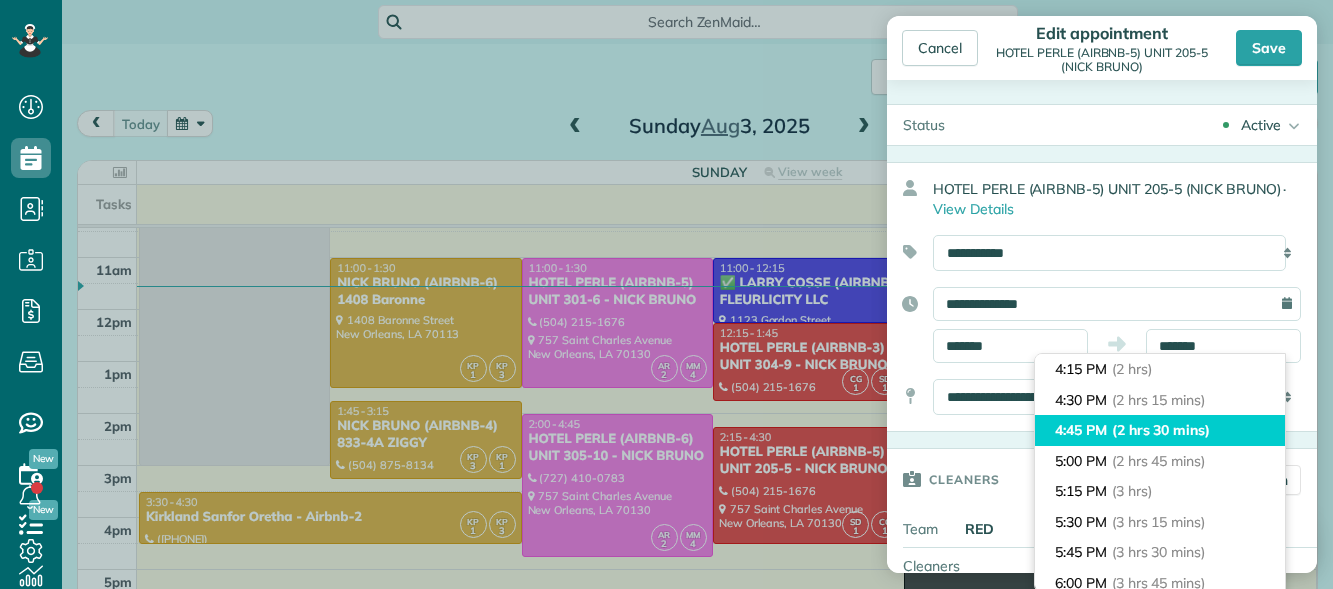 type on "*******" 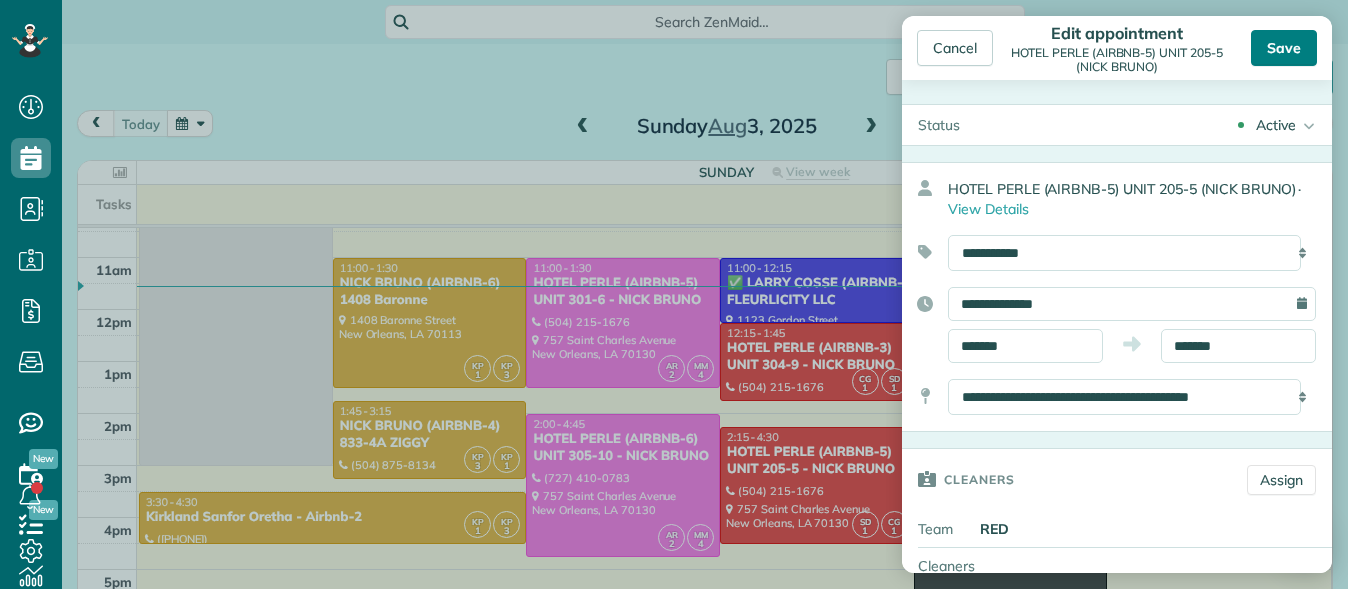 click on "Save" at bounding box center (1284, 48) 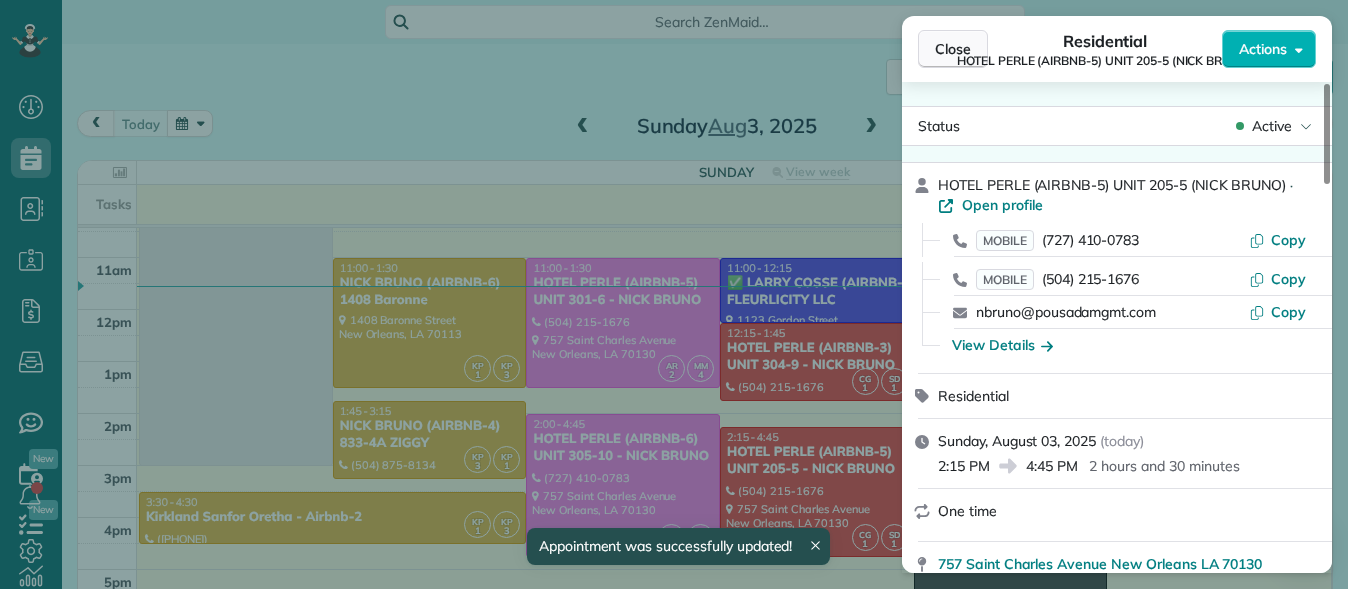 click on "Close" at bounding box center [953, 49] 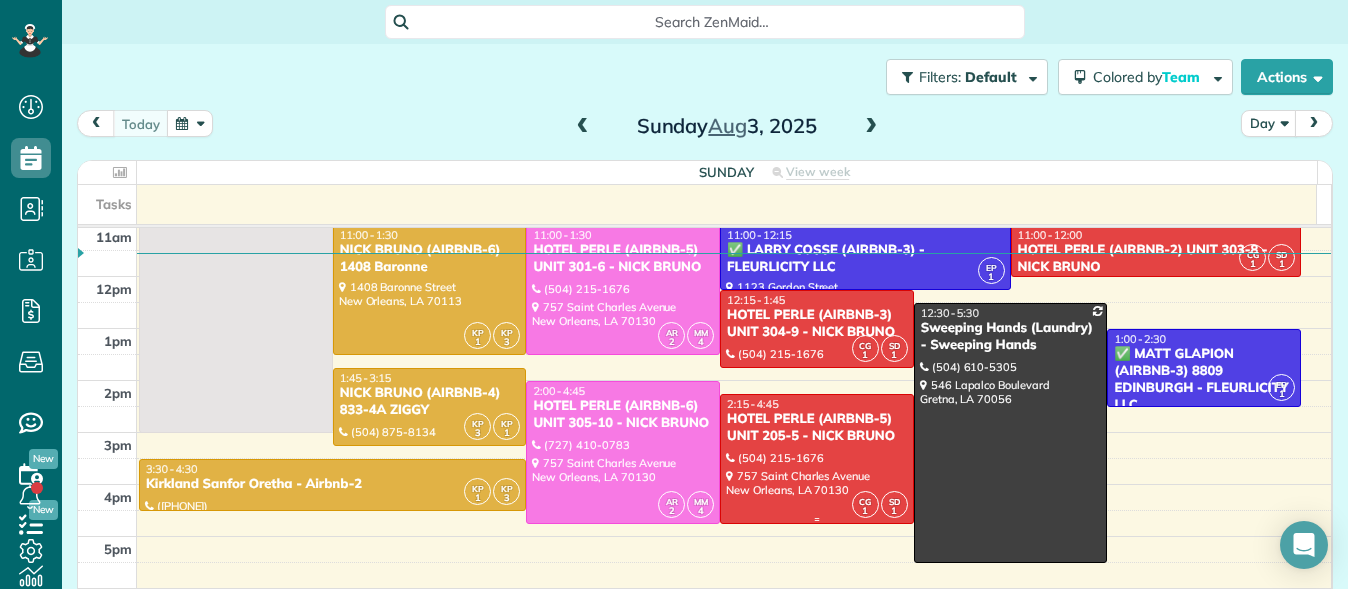 scroll, scrollTop: 213, scrollLeft: 0, axis: vertical 